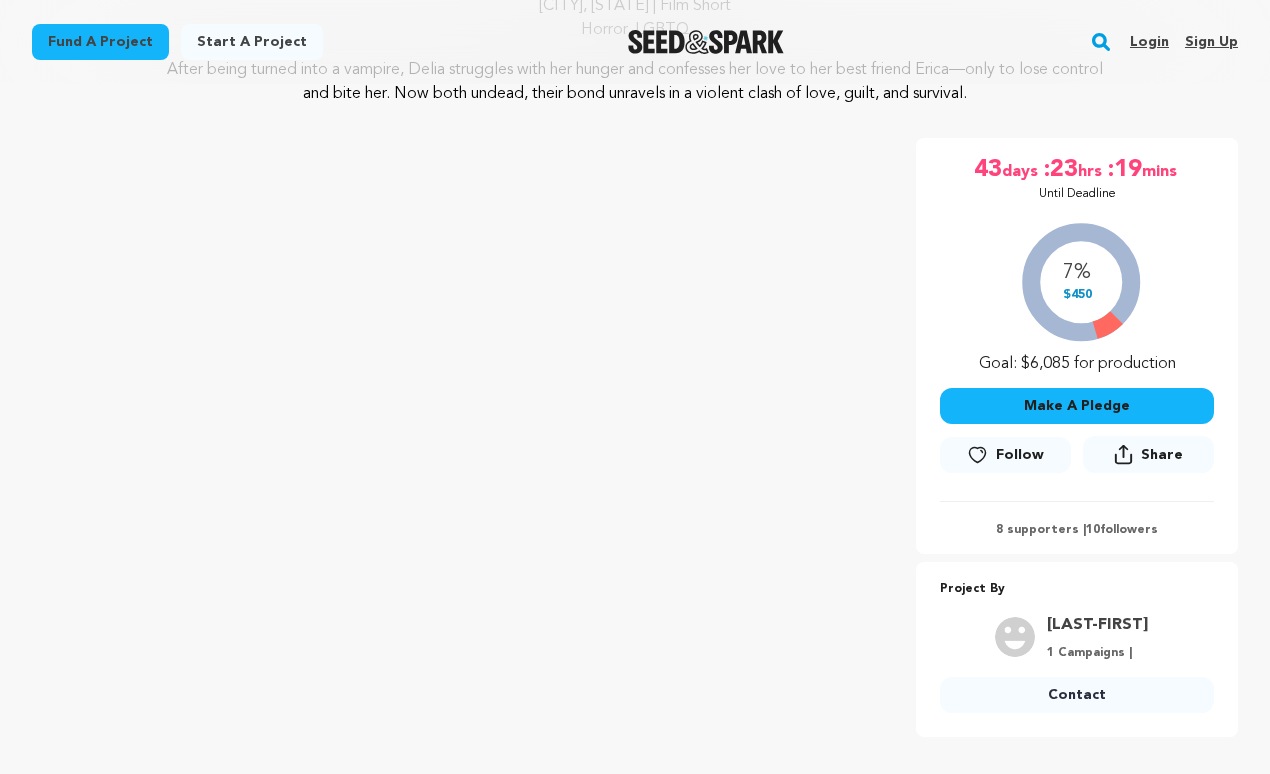 scroll, scrollTop: 243, scrollLeft: 0, axis: vertical 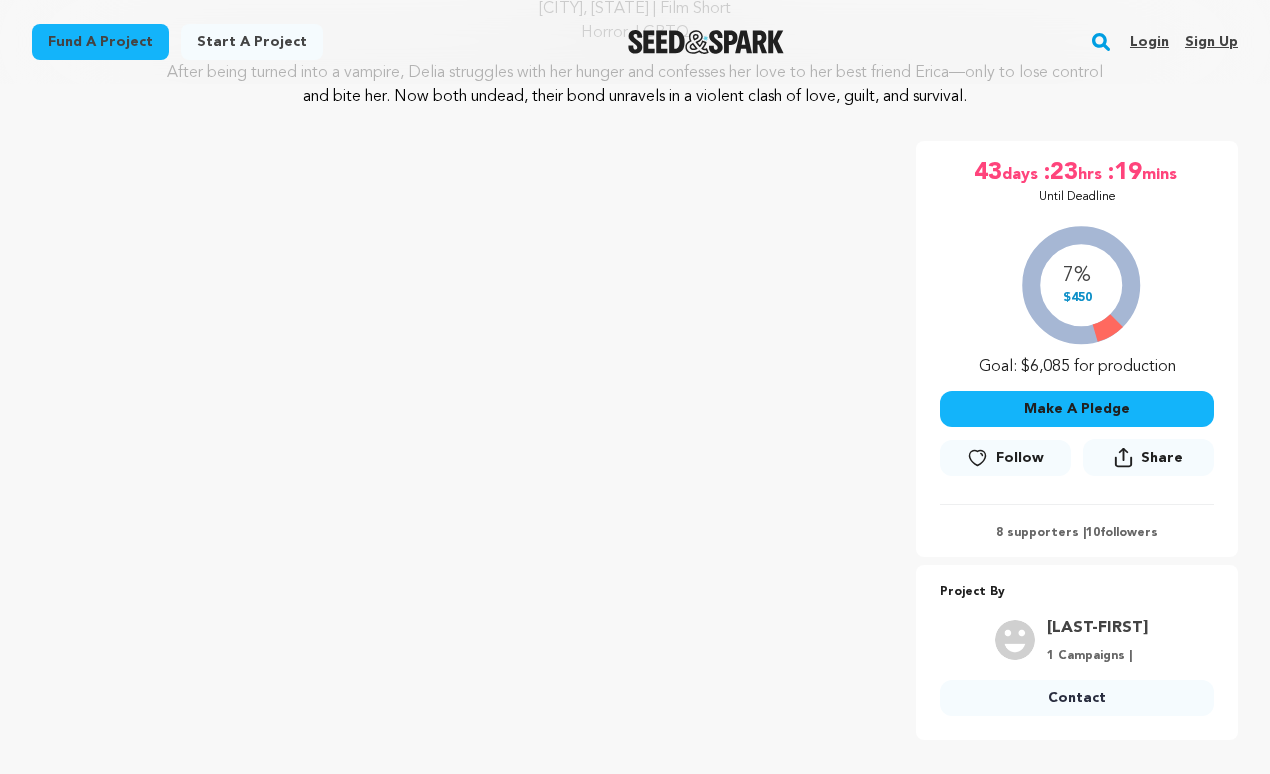 click on "Make A Pledge" at bounding box center [1077, 409] 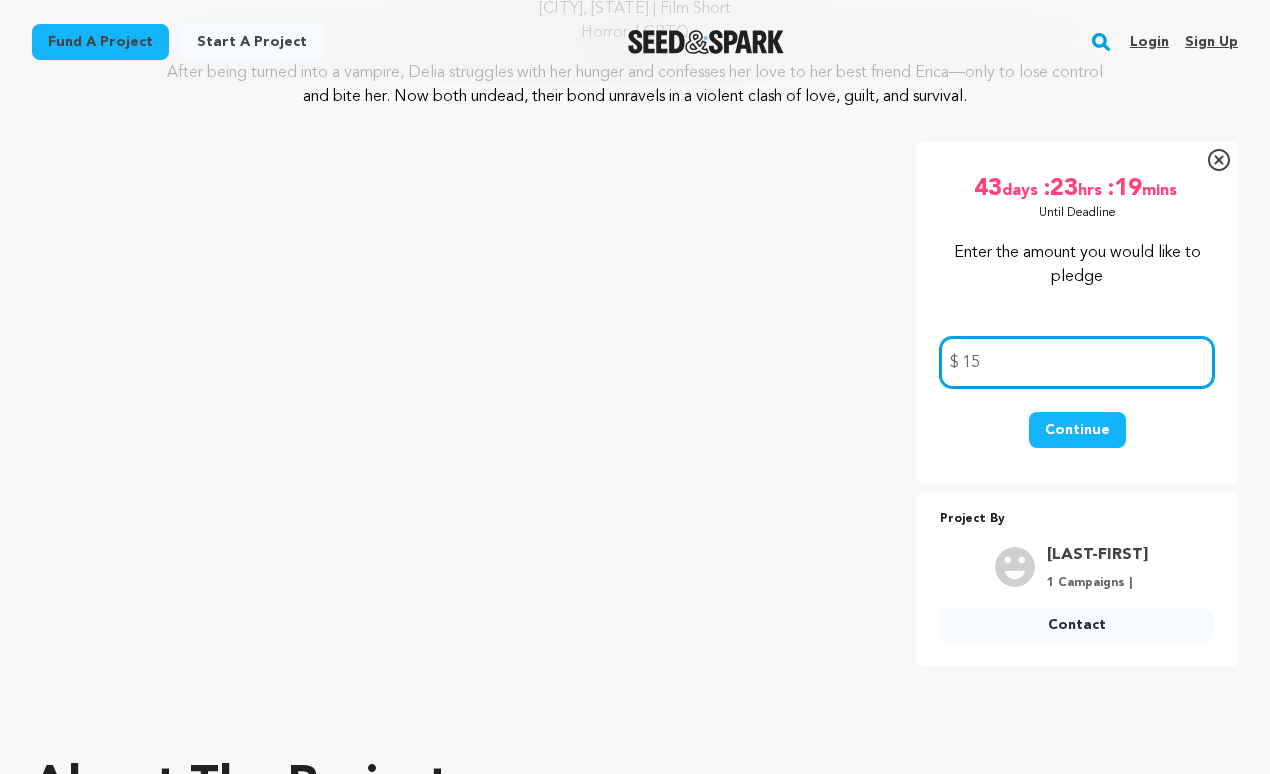 type on "15.00" 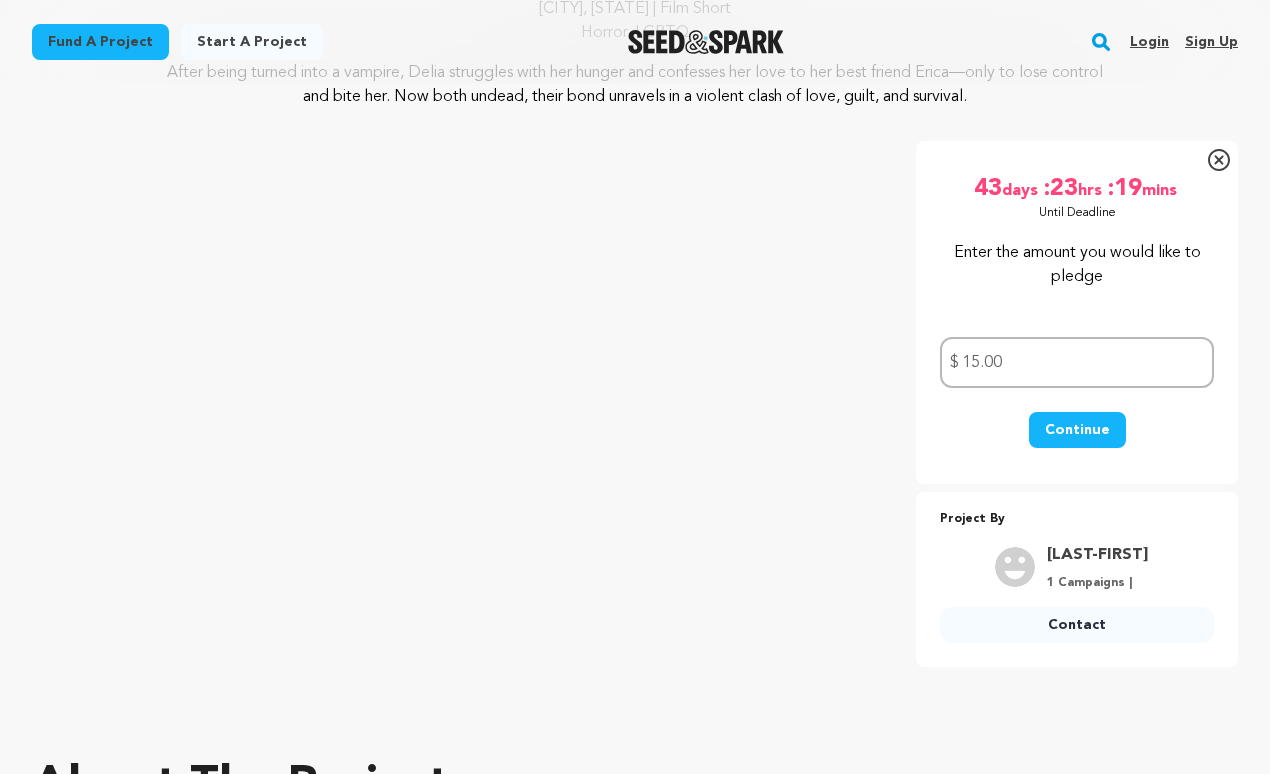 click on "Continue" at bounding box center [1077, 430] 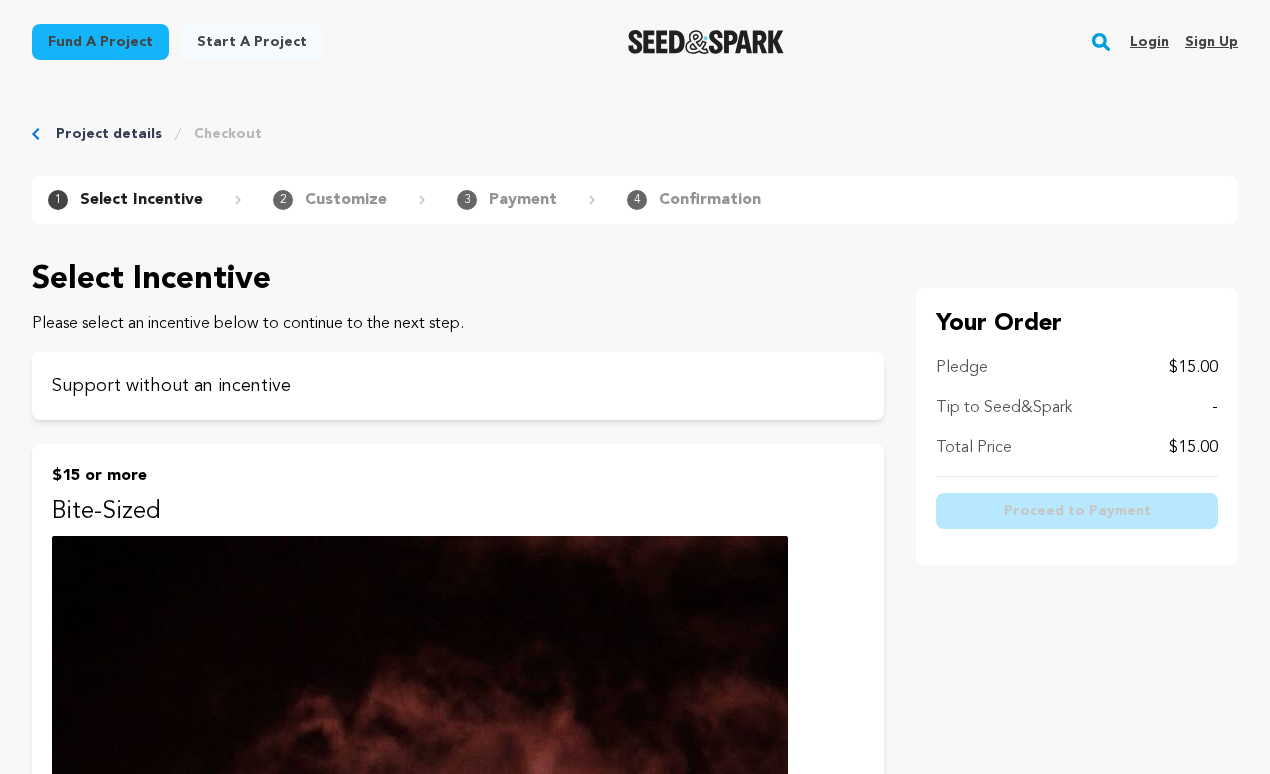 scroll, scrollTop: 0, scrollLeft: 0, axis: both 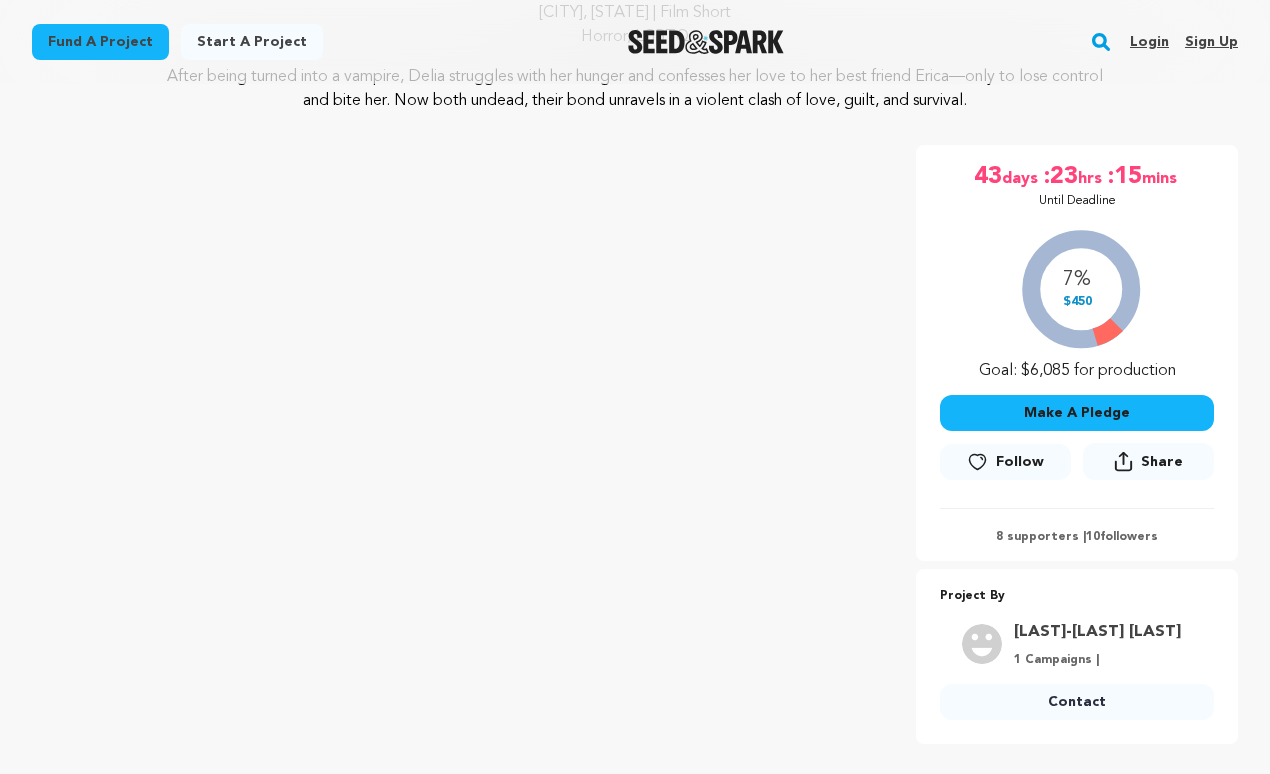 click on "Login" at bounding box center (1149, 42) 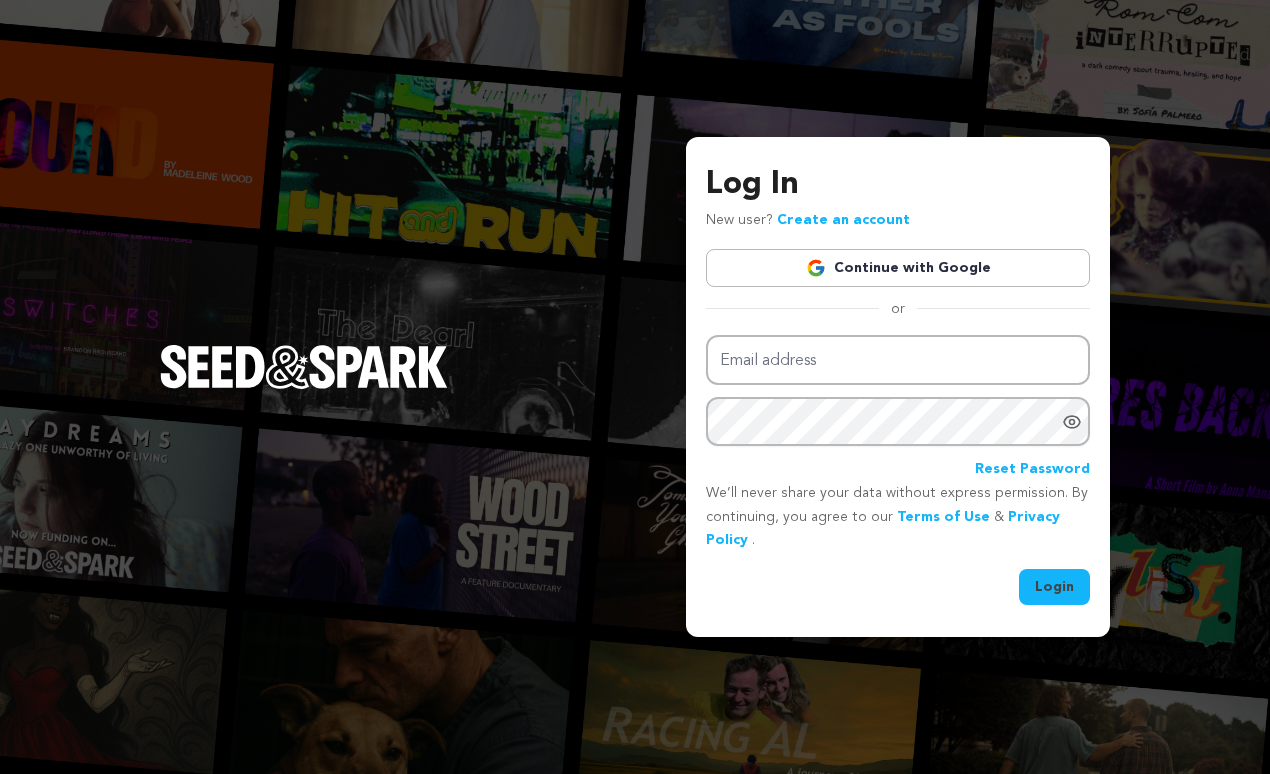 scroll, scrollTop: 0, scrollLeft: 0, axis: both 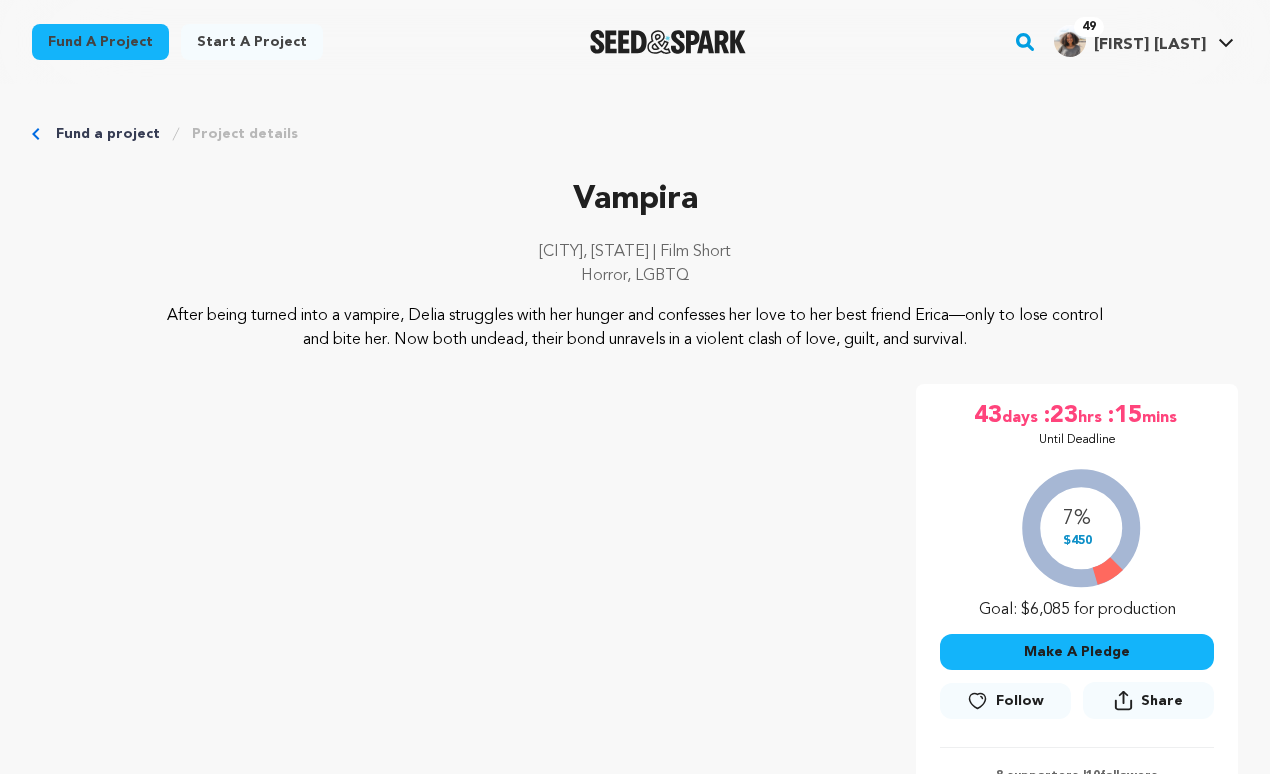 click on "Make A Pledge" at bounding box center [1077, 652] 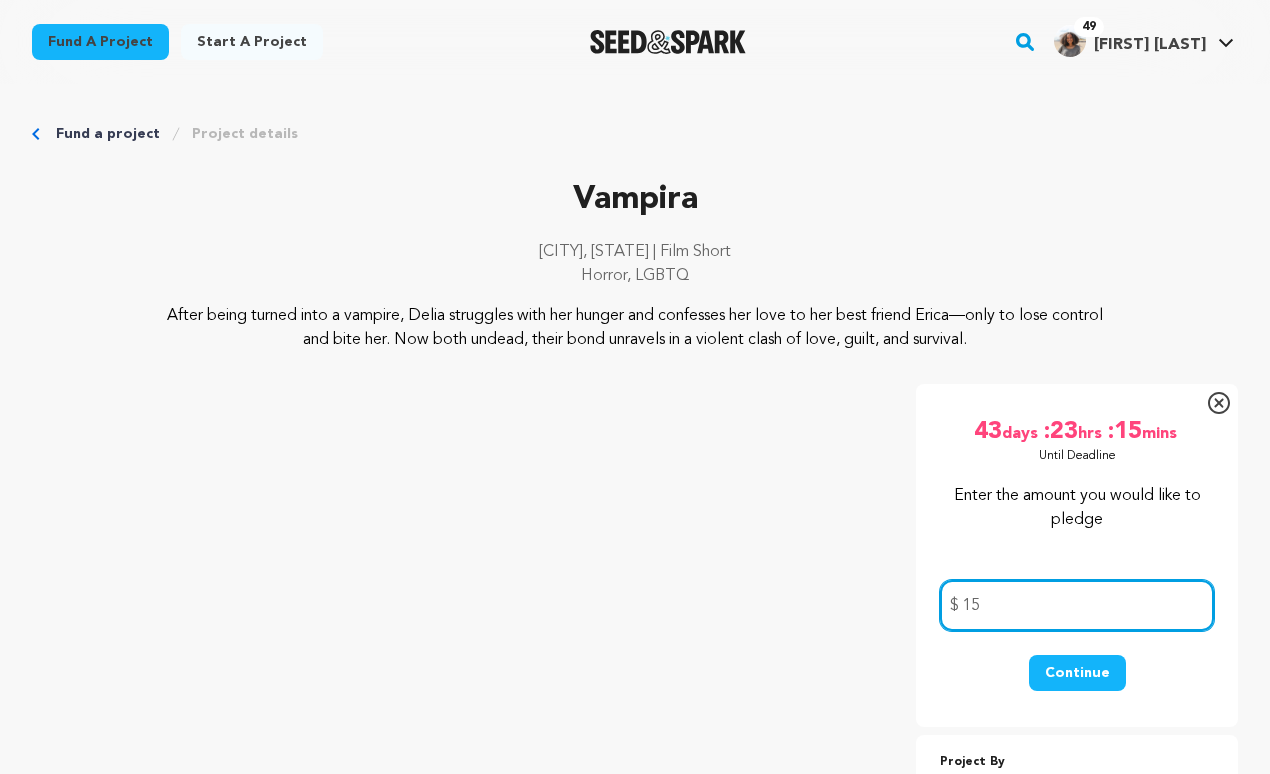 type on "15.00" 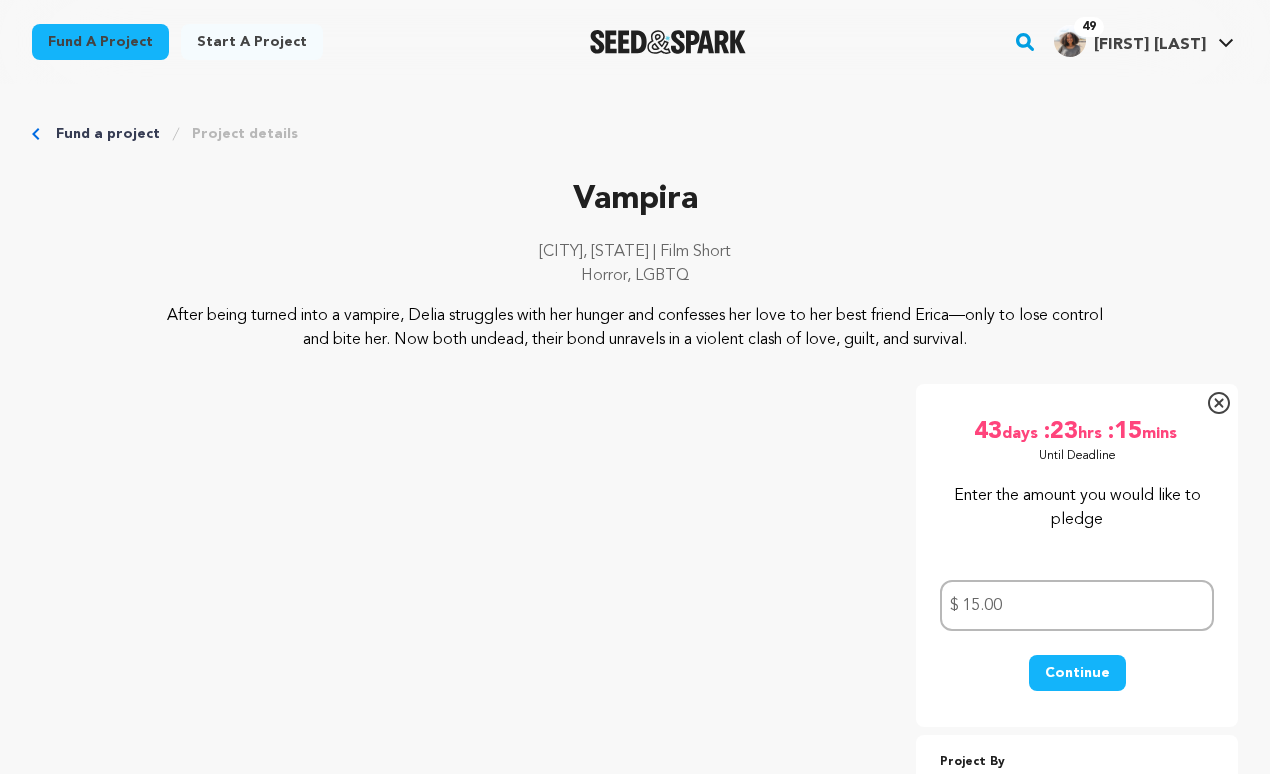 click on "Continue" at bounding box center [1077, 673] 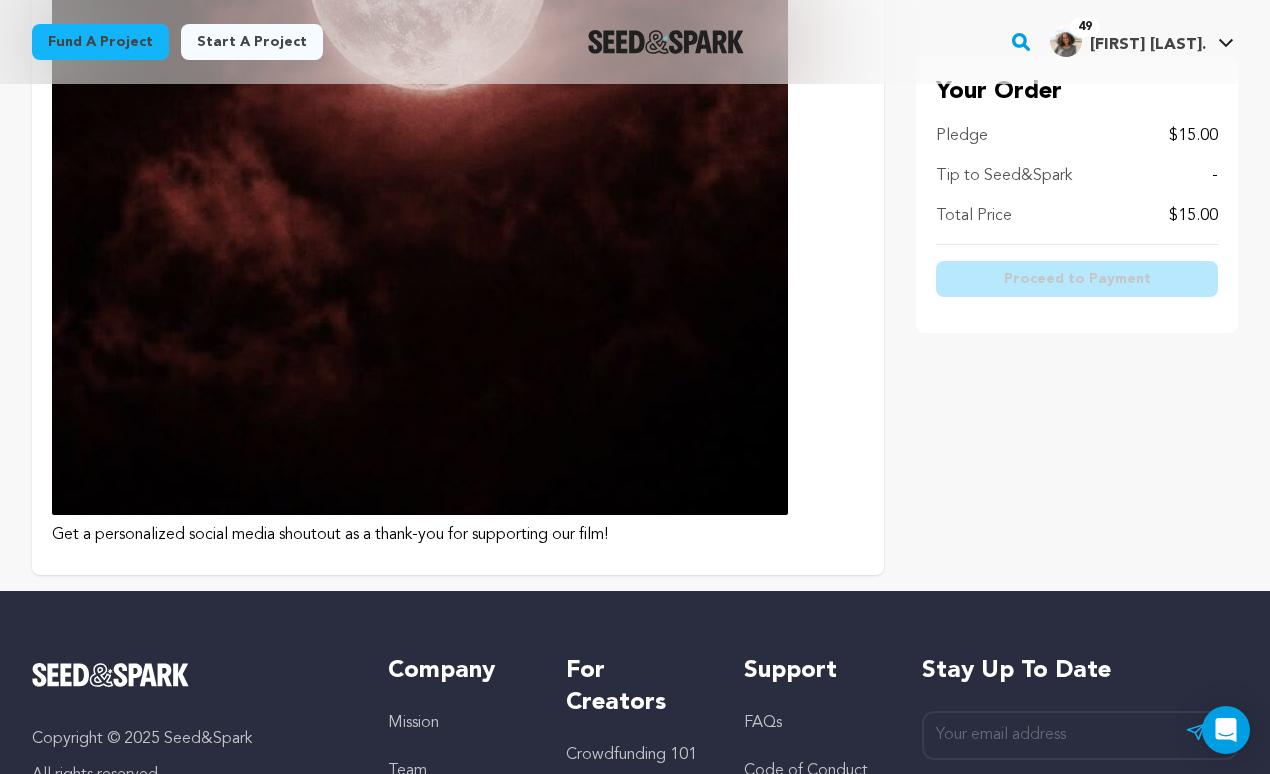 scroll, scrollTop: 1044, scrollLeft: 0, axis: vertical 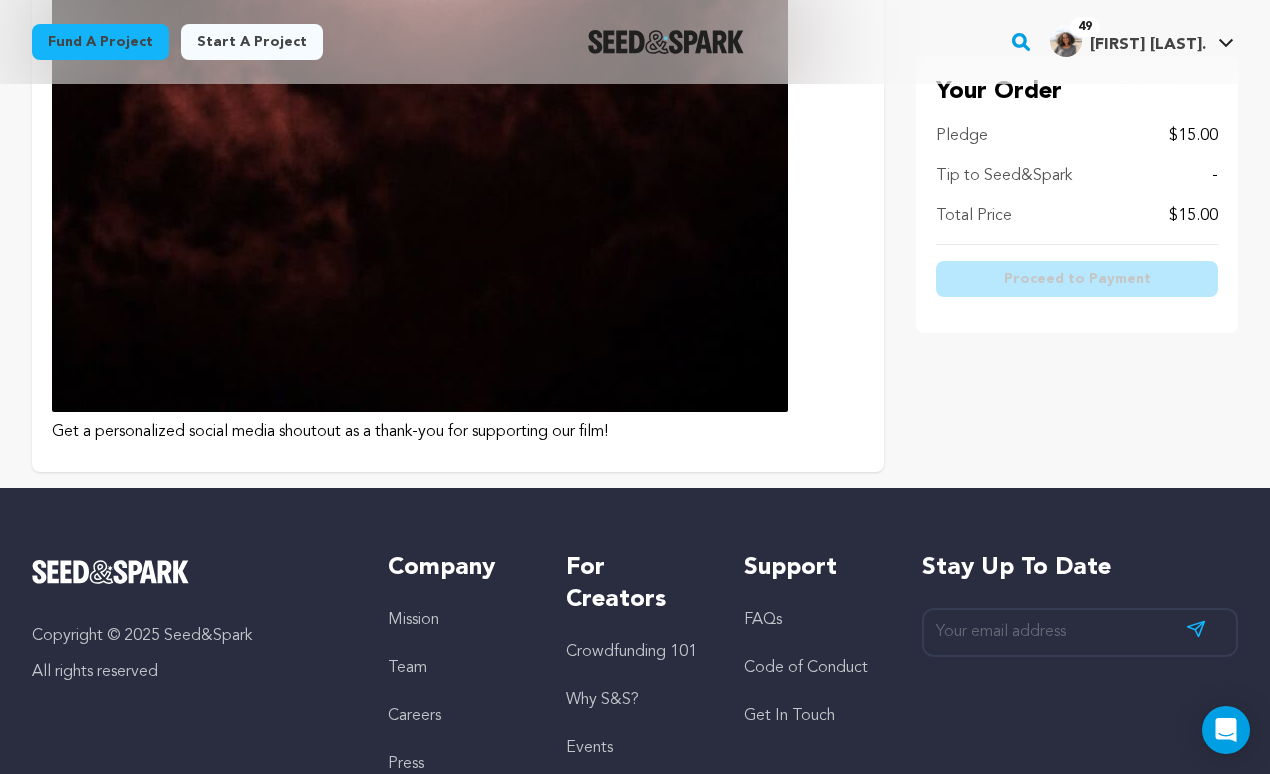 click at bounding box center [420, -48] 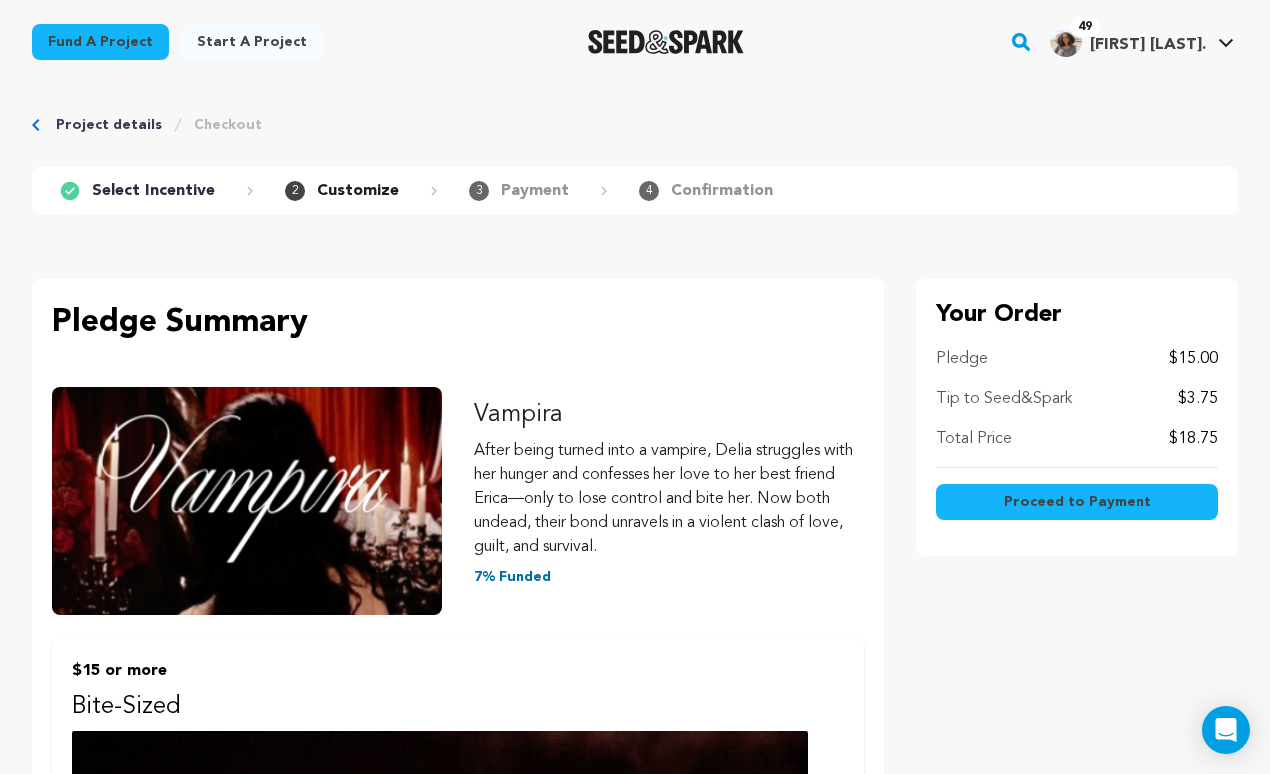 scroll, scrollTop: 0, scrollLeft: 0, axis: both 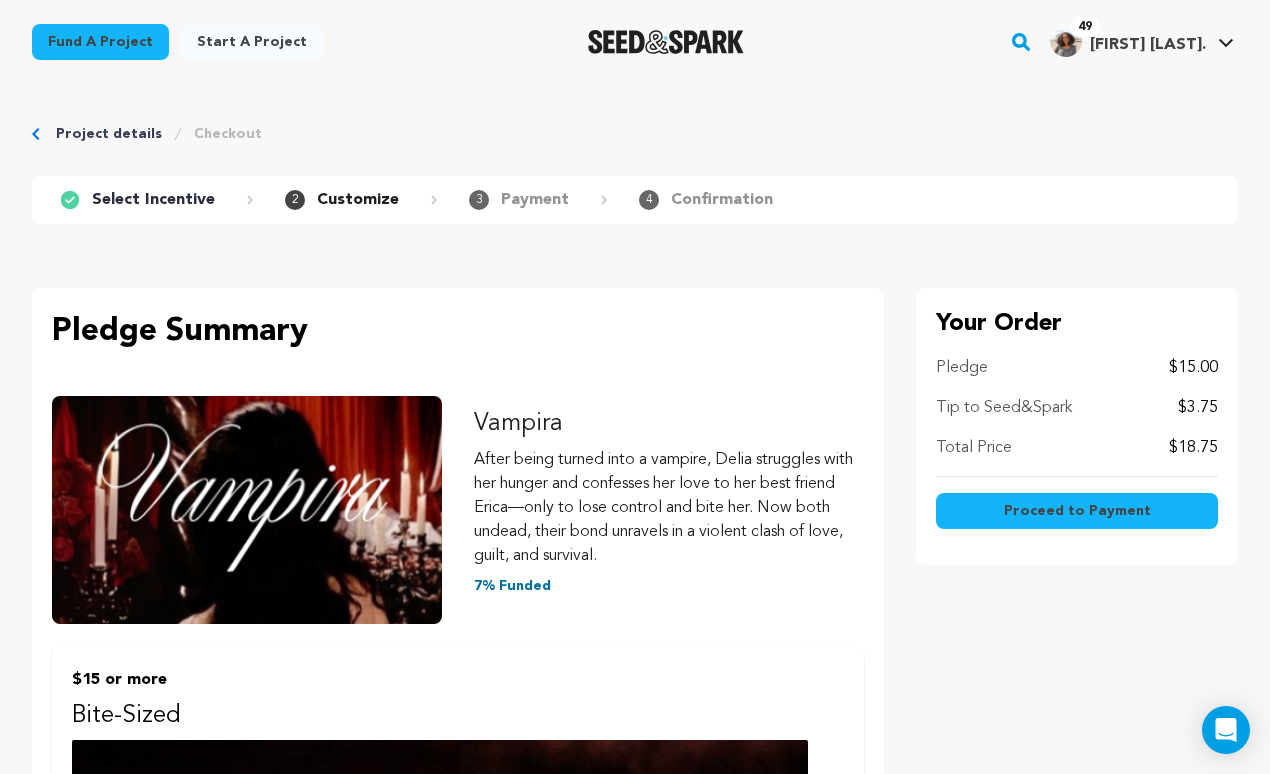 click on "Proceed to Payment" at bounding box center (1077, 511) 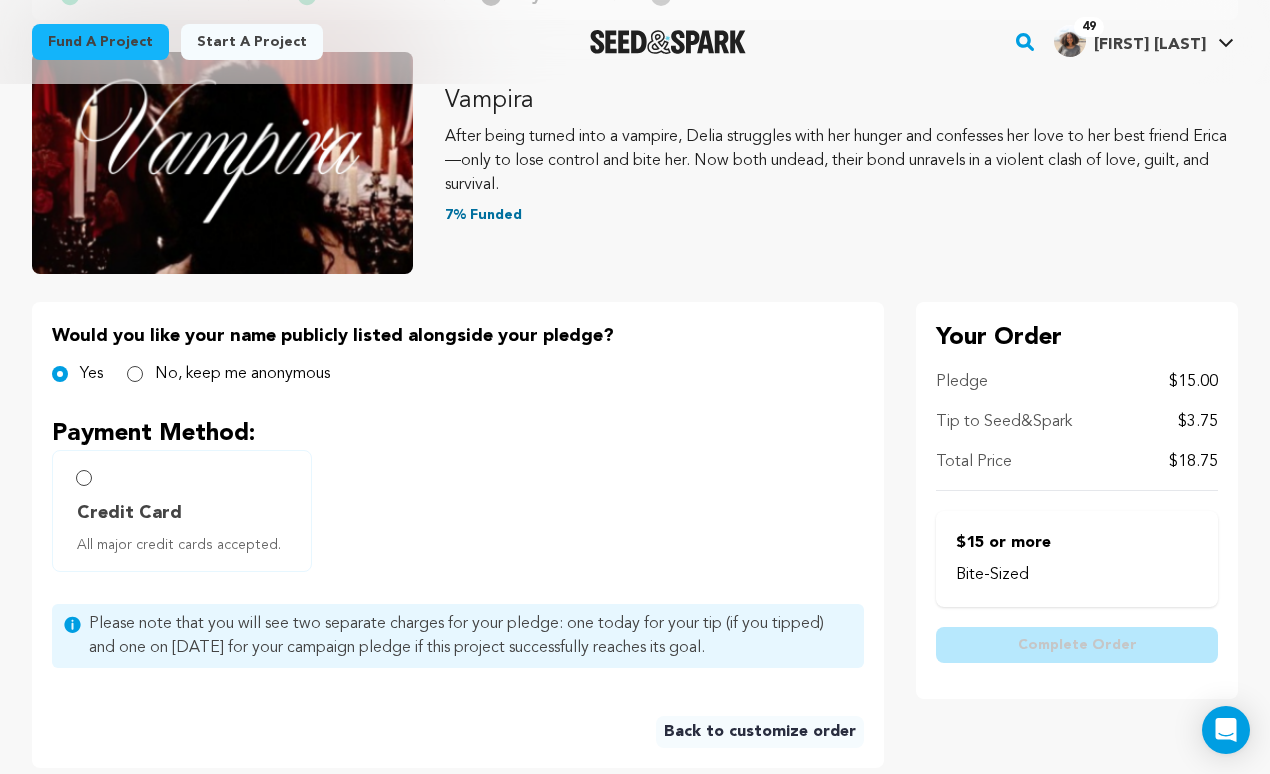 scroll, scrollTop: 0, scrollLeft: 0, axis: both 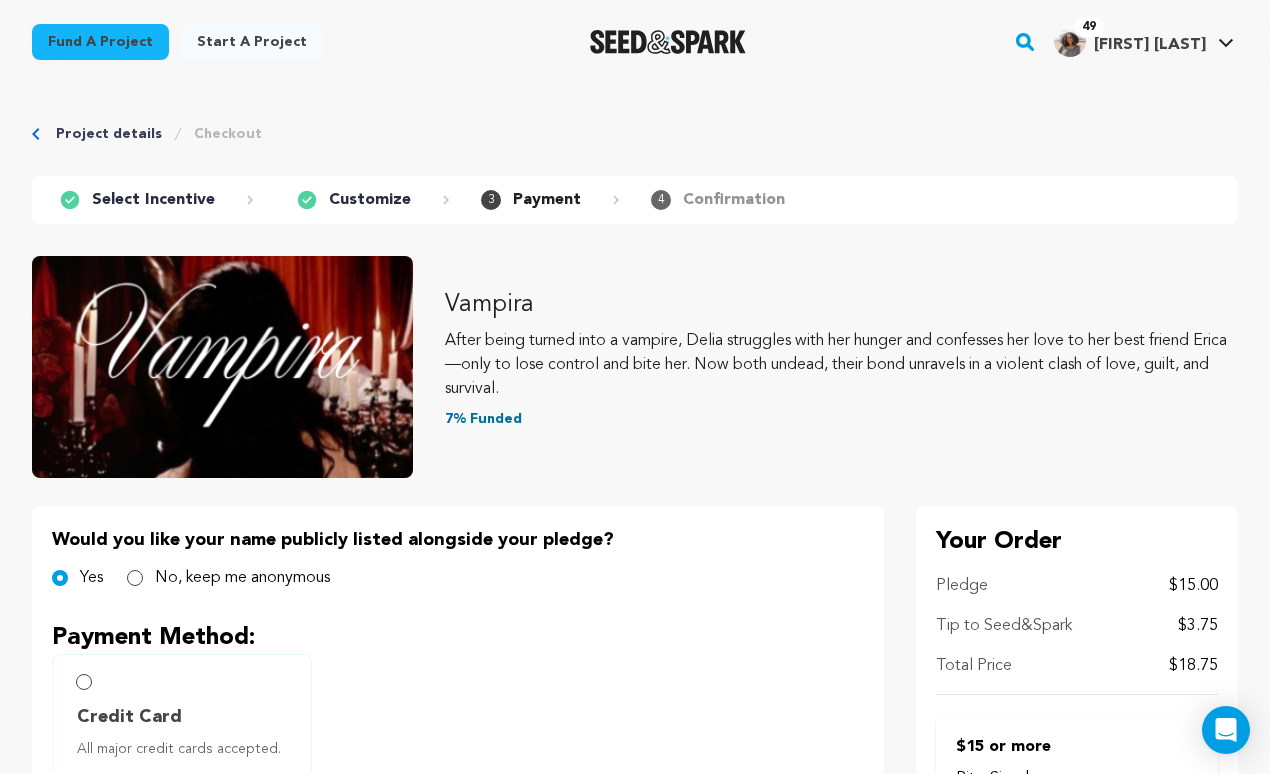 click on "Payment" at bounding box center [547, 200] 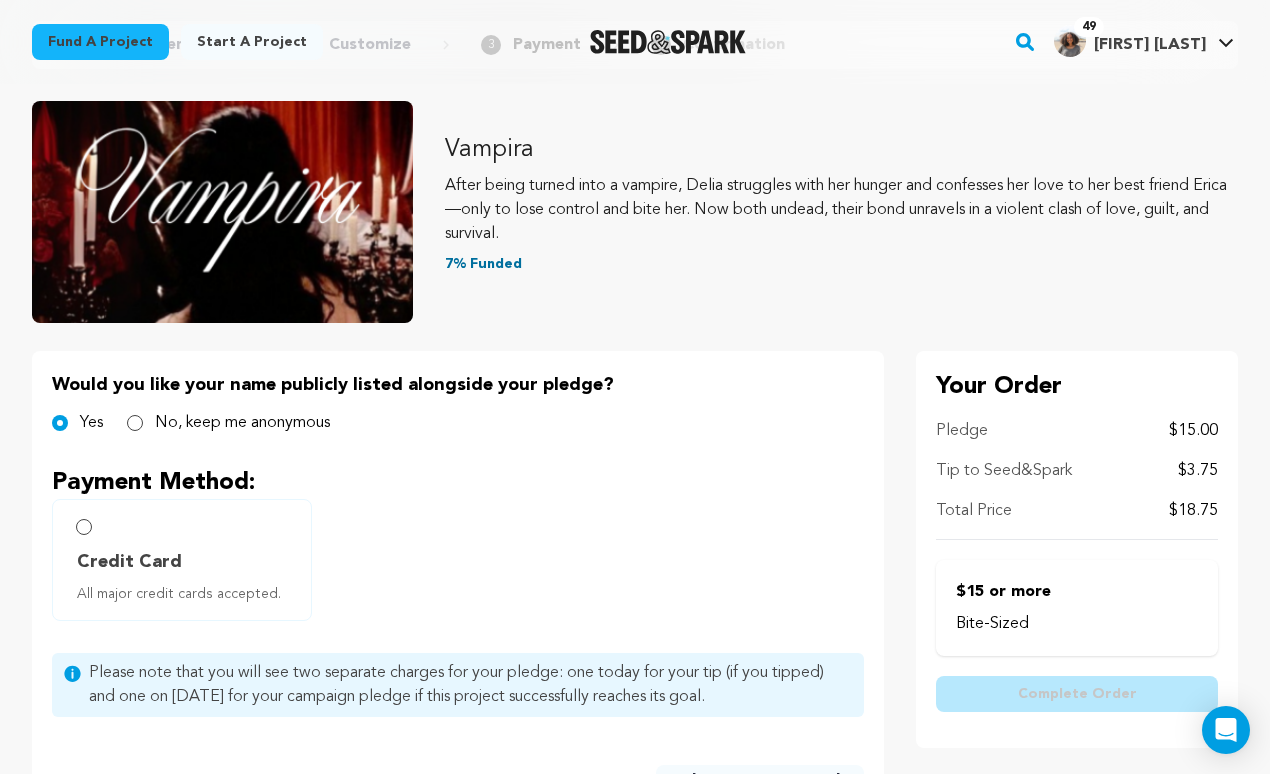 scroll, scrollTop: 279, scrollLeft: 0, axis: vertical 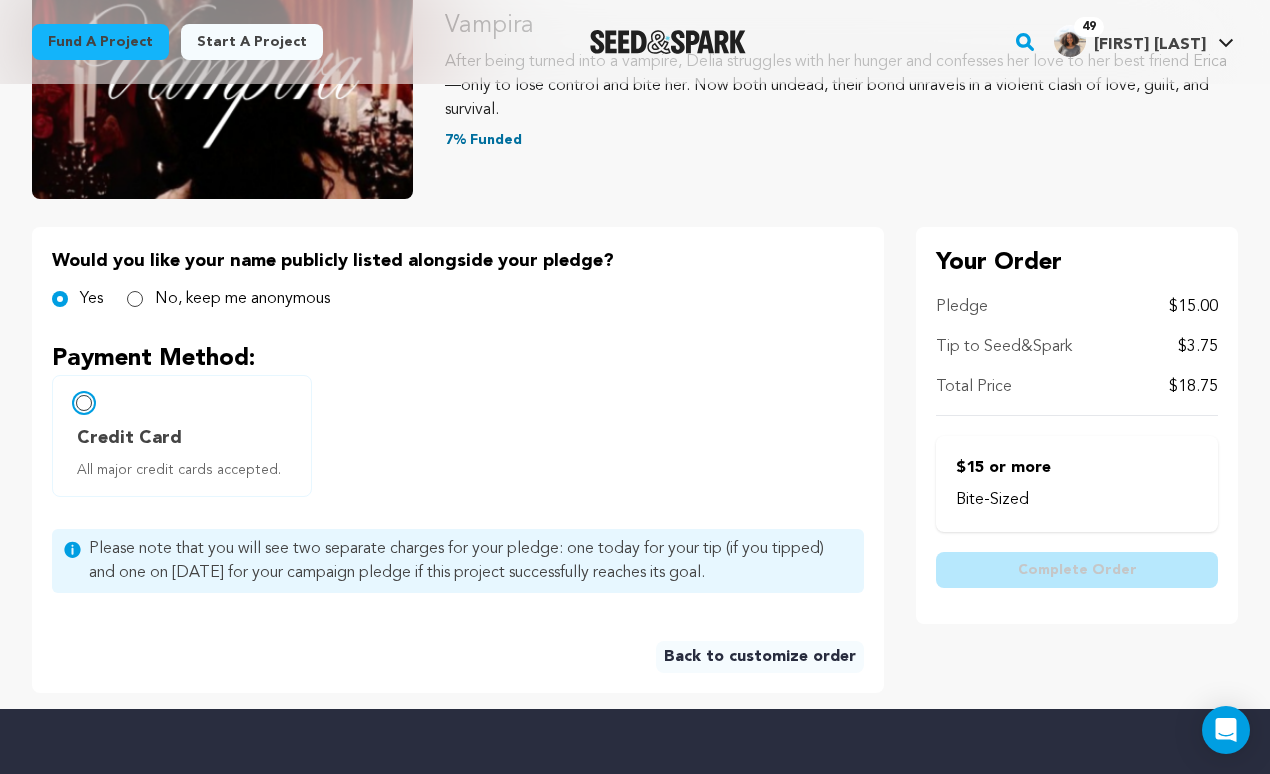 click on "Credit Card
All major credit cards accepted." at bounding box center [84, 403] 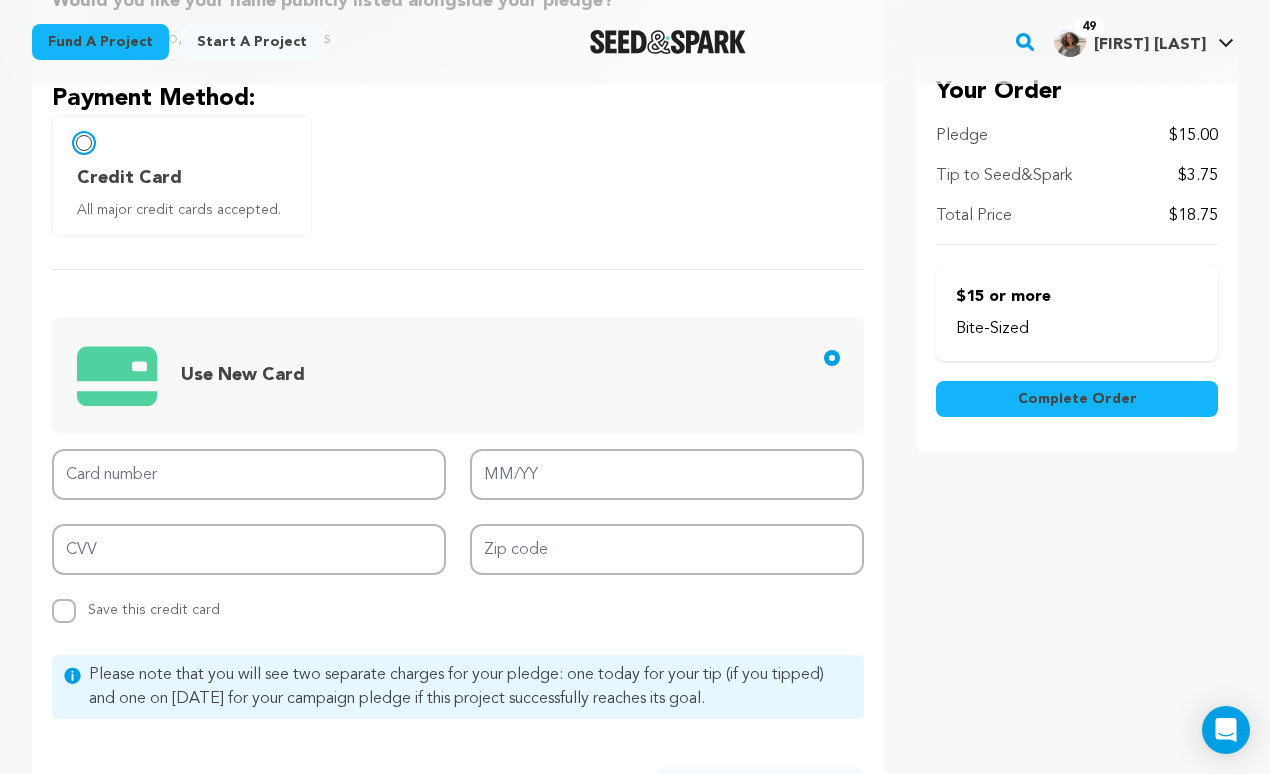 scroll, scrollTop: 0, scrollLeft: 0, axis: both 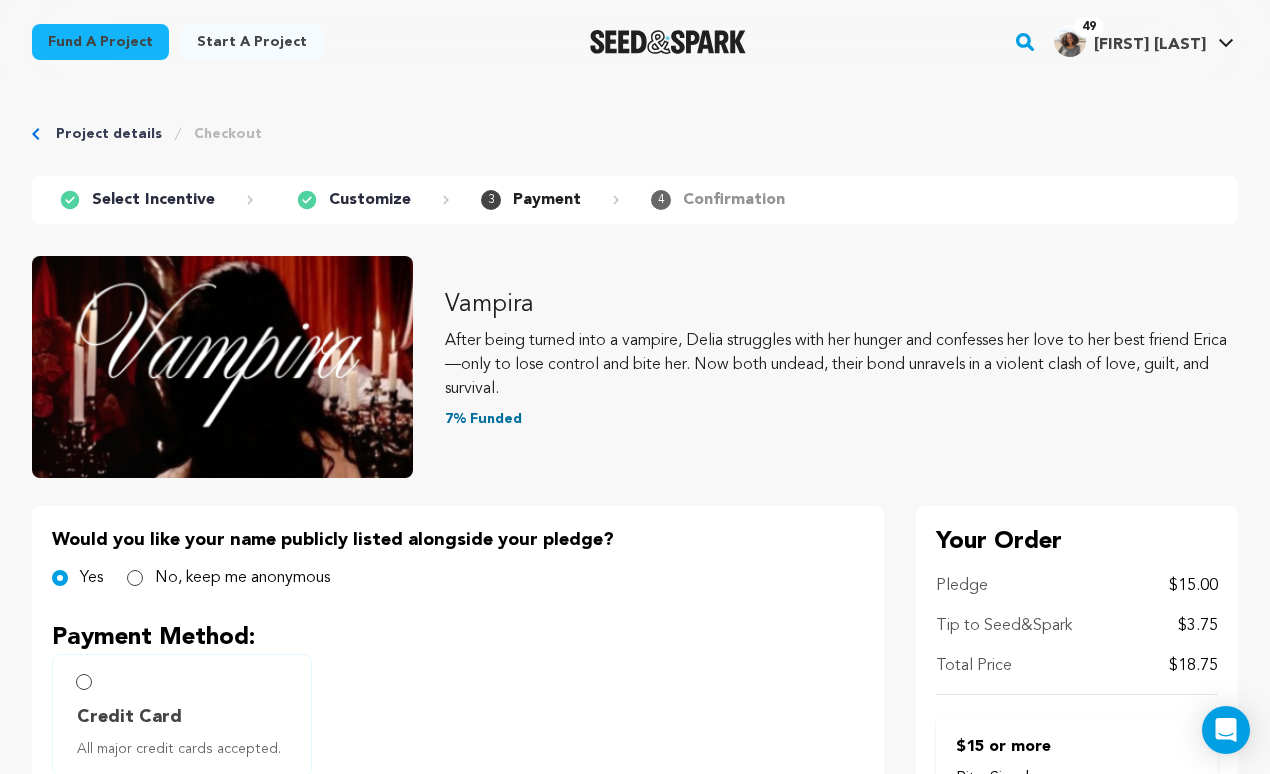 click on "Customize" at bounding box center [370, 200] 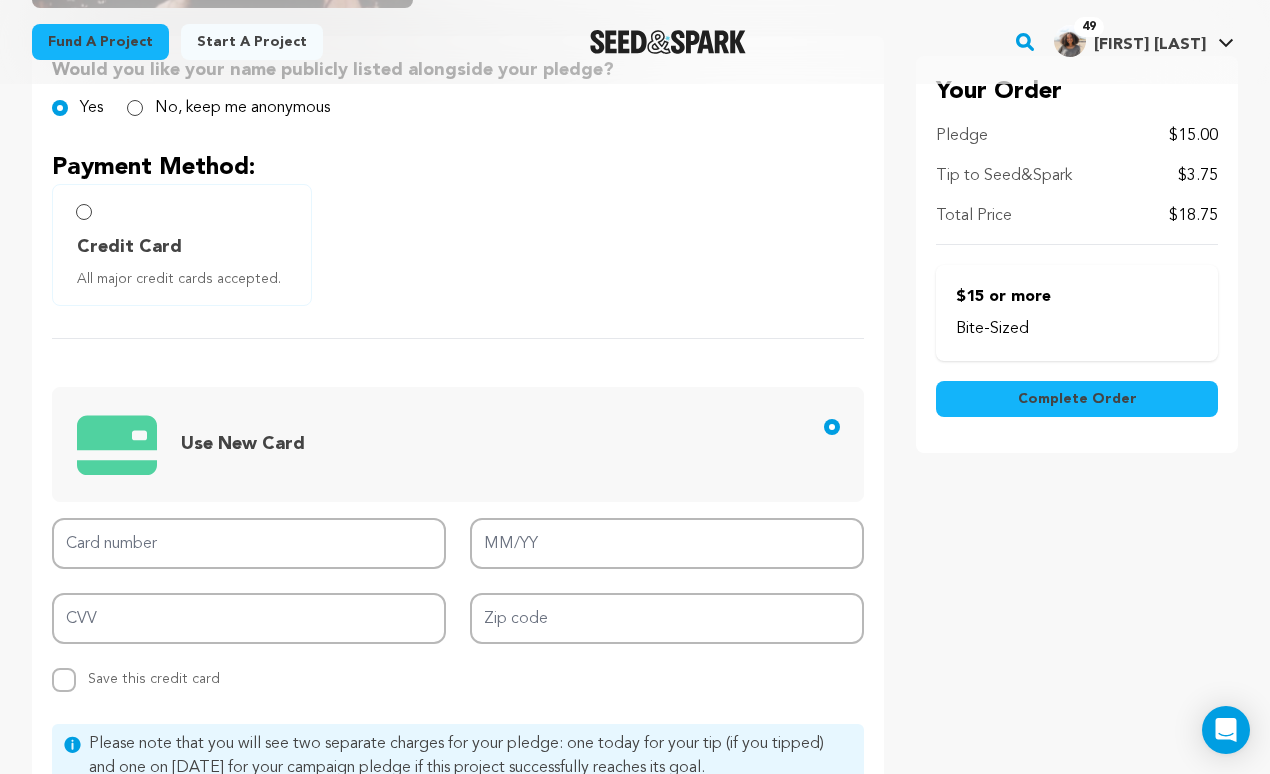 scroll, scrollTop: 633, scrollLeft: 0, axis: vertical 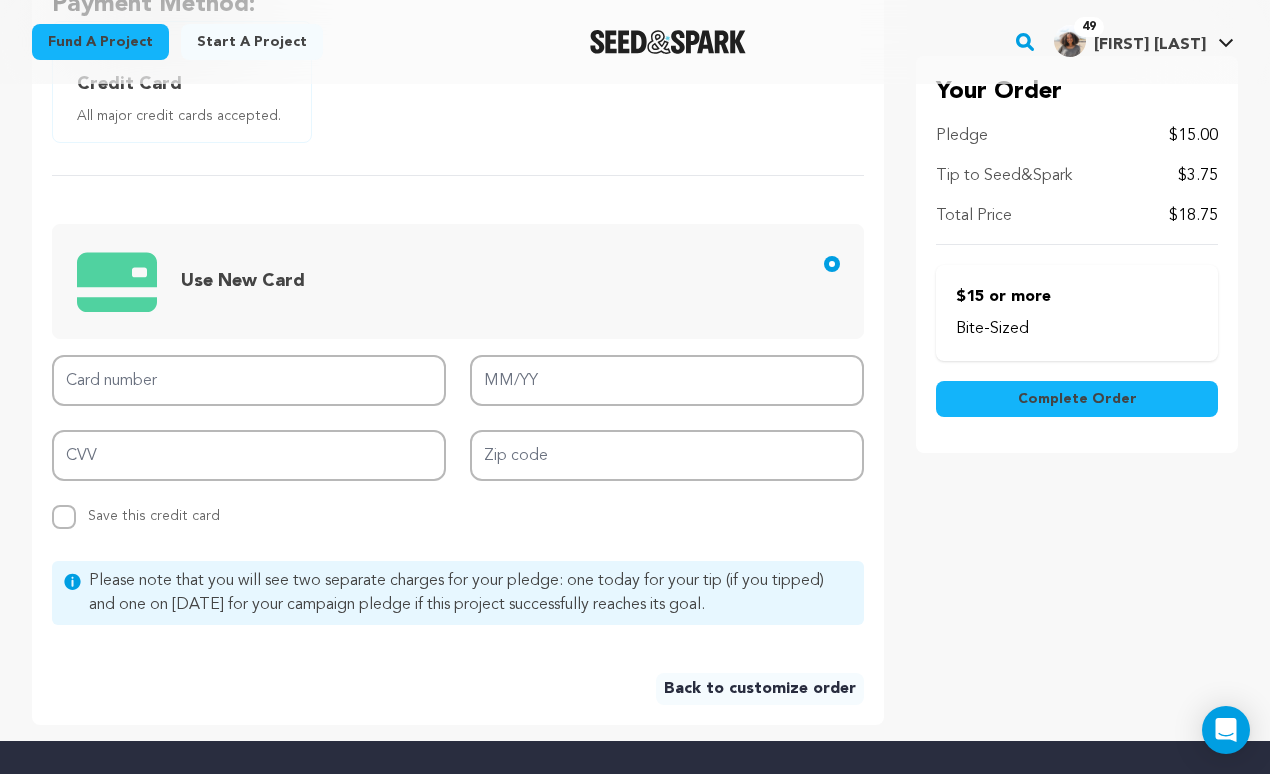 click on "Back to customize order" at bounding box center [760, 689] 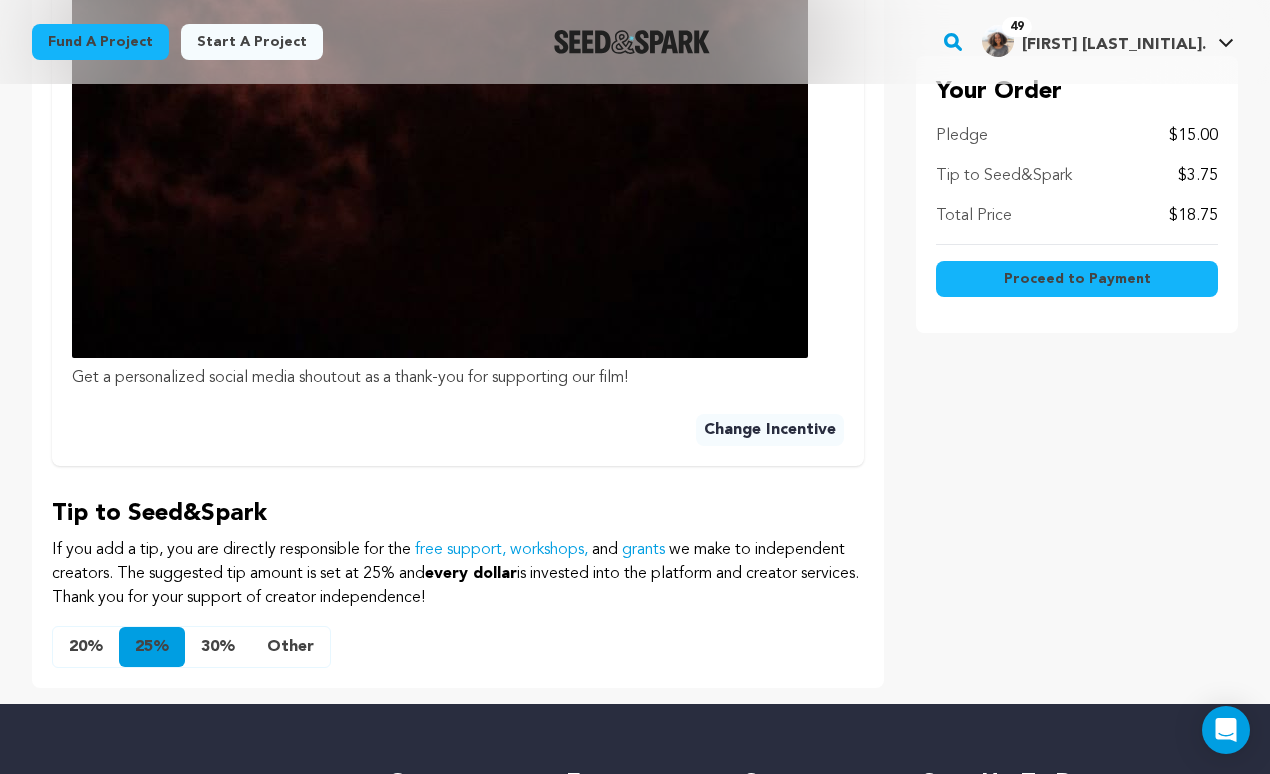 scroll, scrollTop: 1402, scrollLeft: 0, axis: vertical 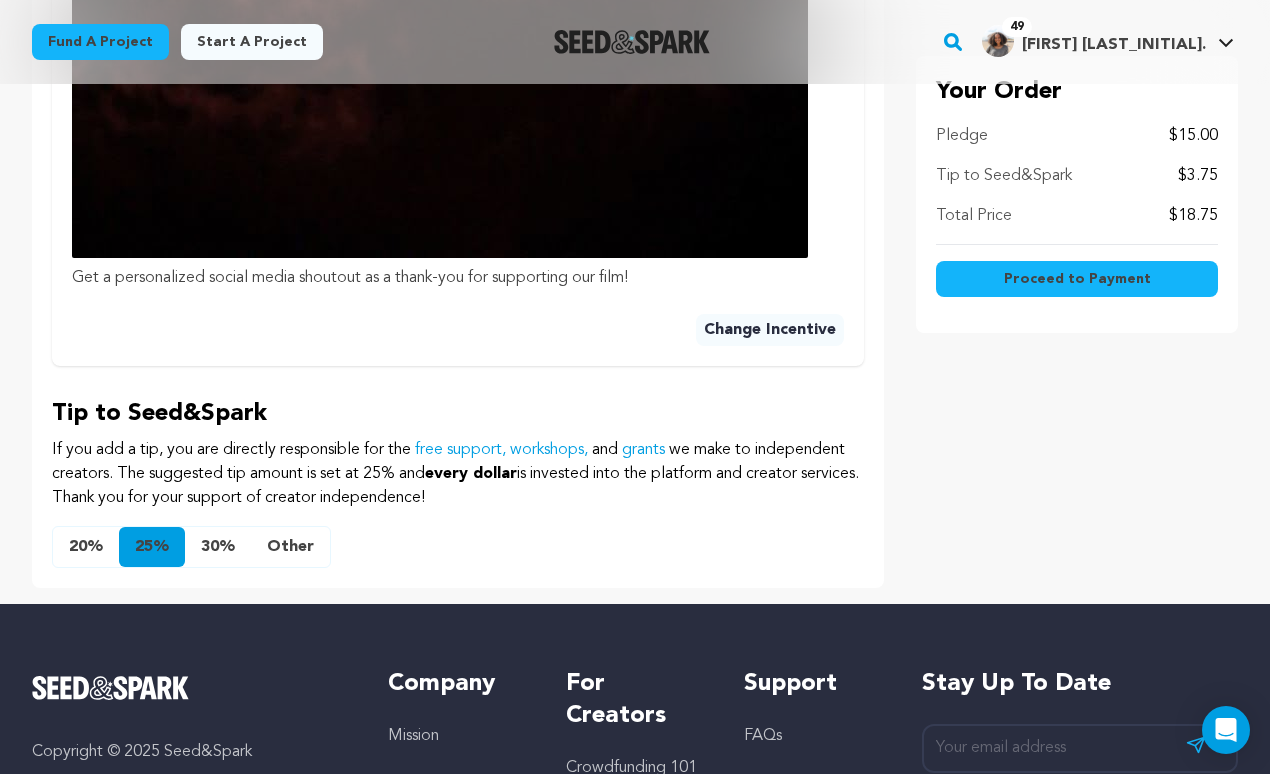 click on "Other" at bounding box center (290, 547) 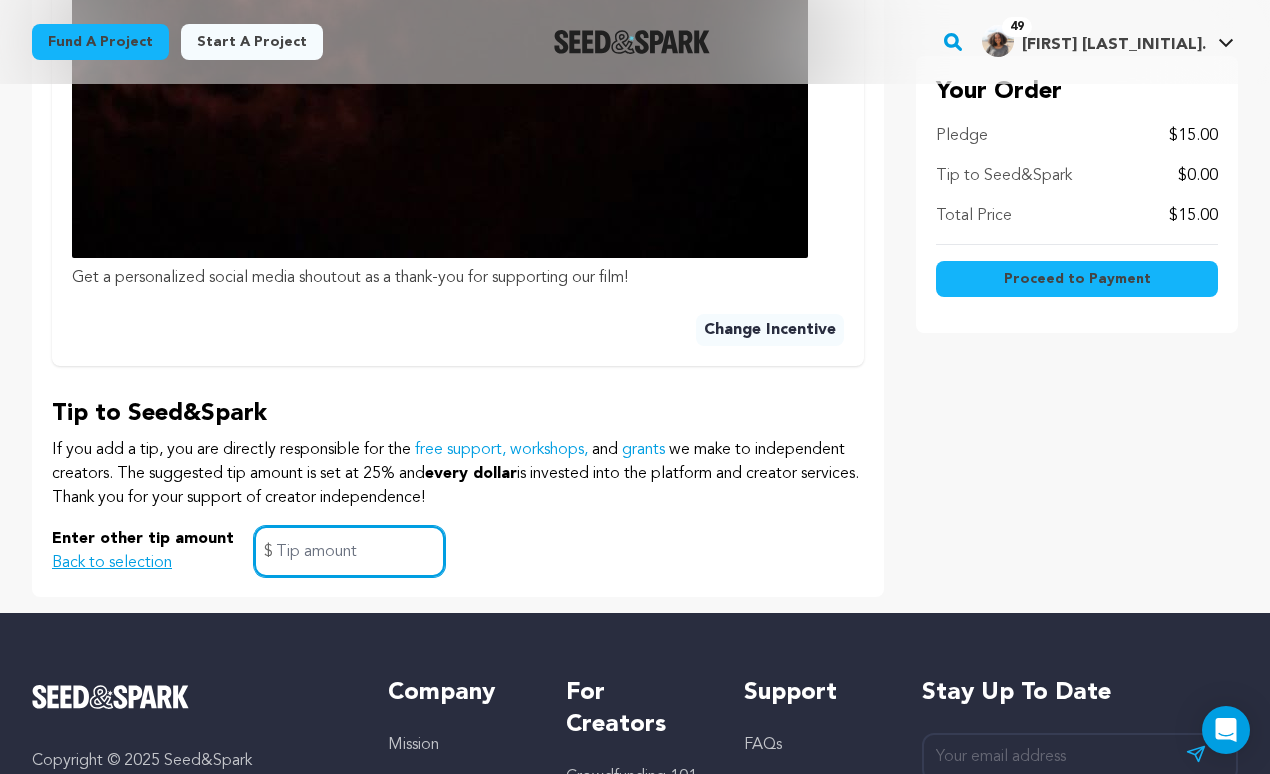 click at bounding box center (349, 551) 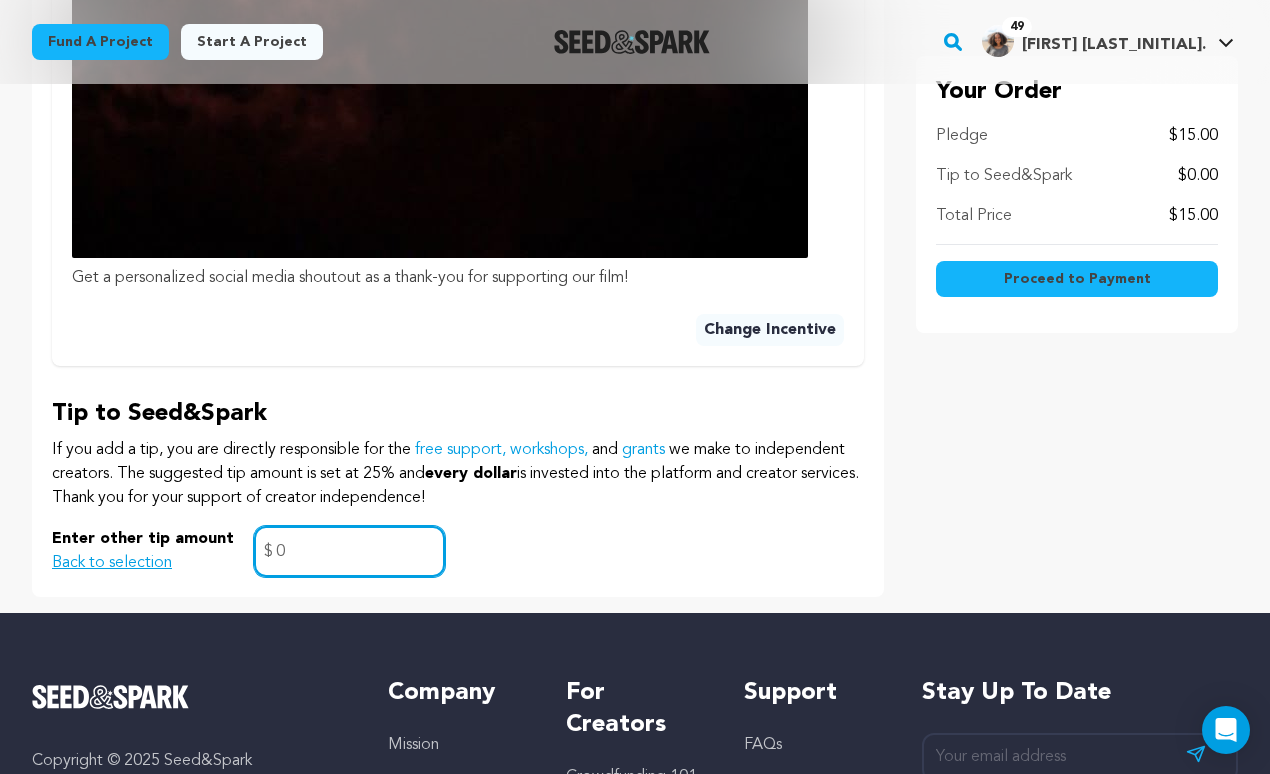 type on "0" 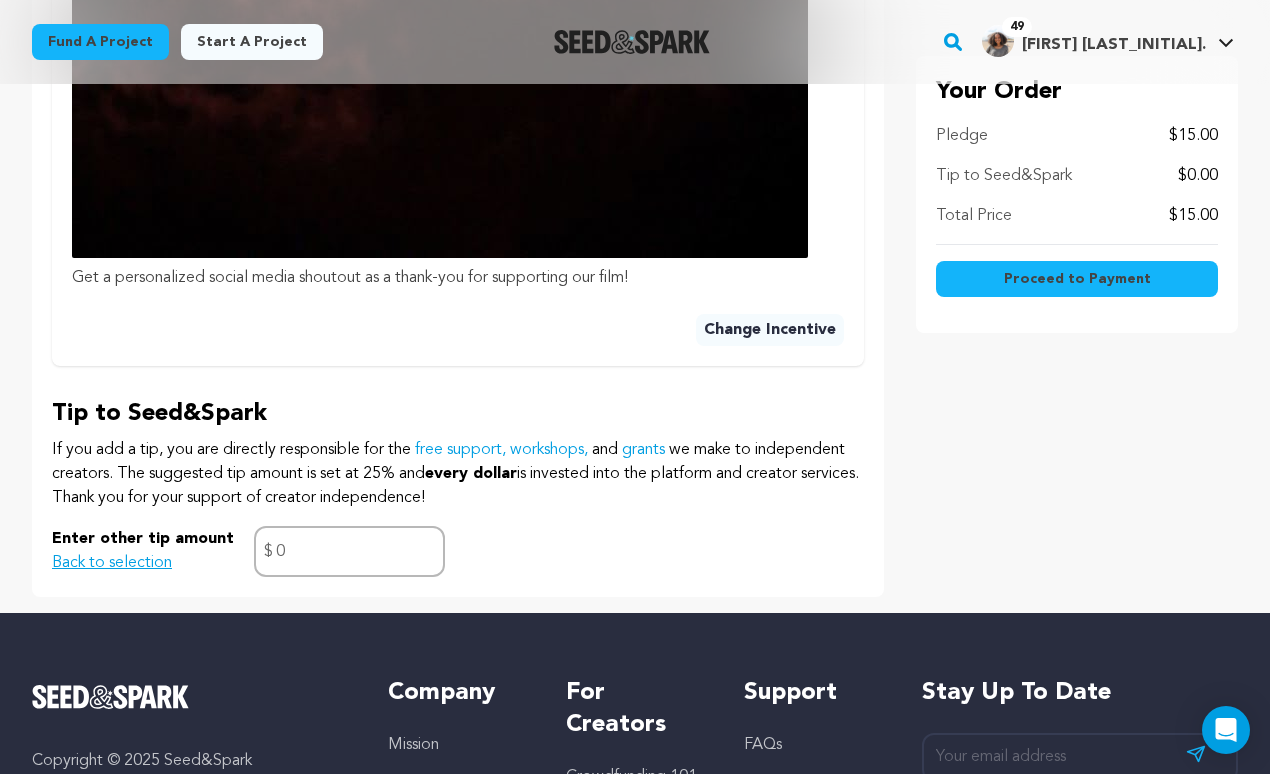 click on "Enter other tip amount
Back to selection
0
$" at bounding box center [458, 551] 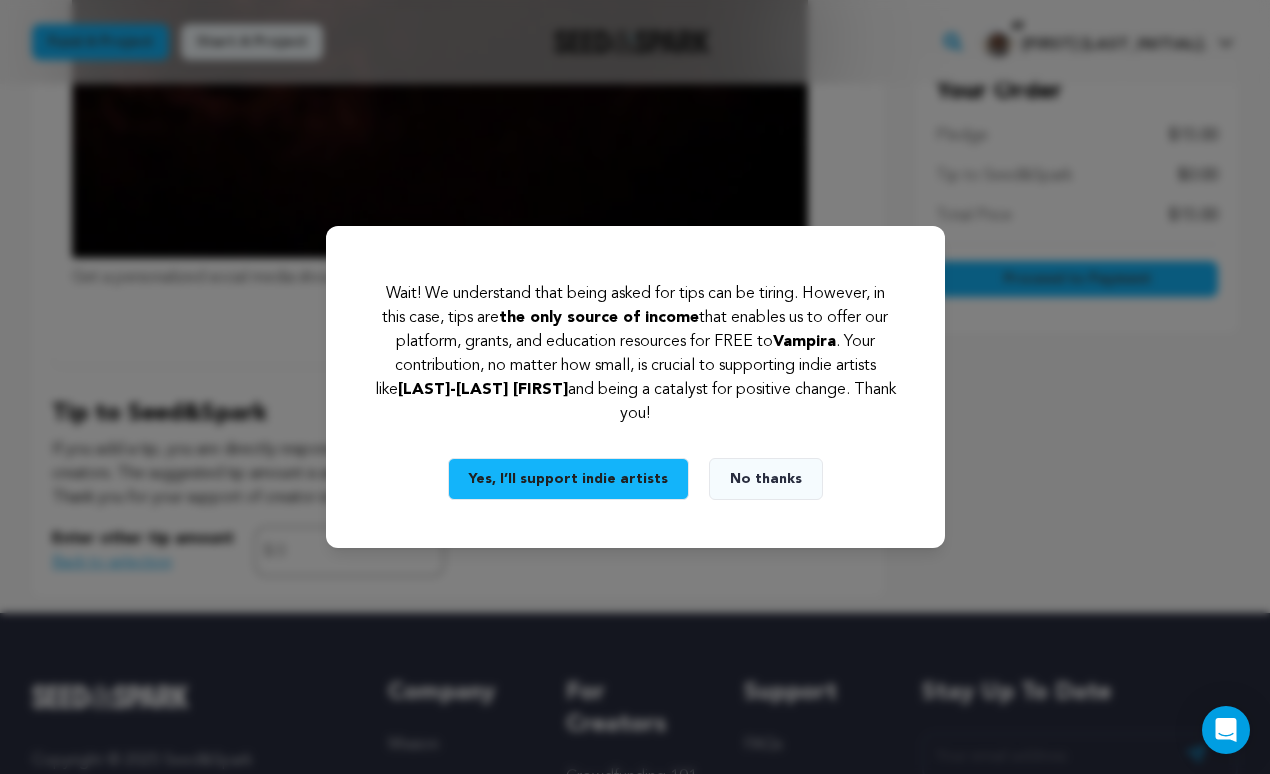 click on "No thanks" at bounding box center [766, 479] 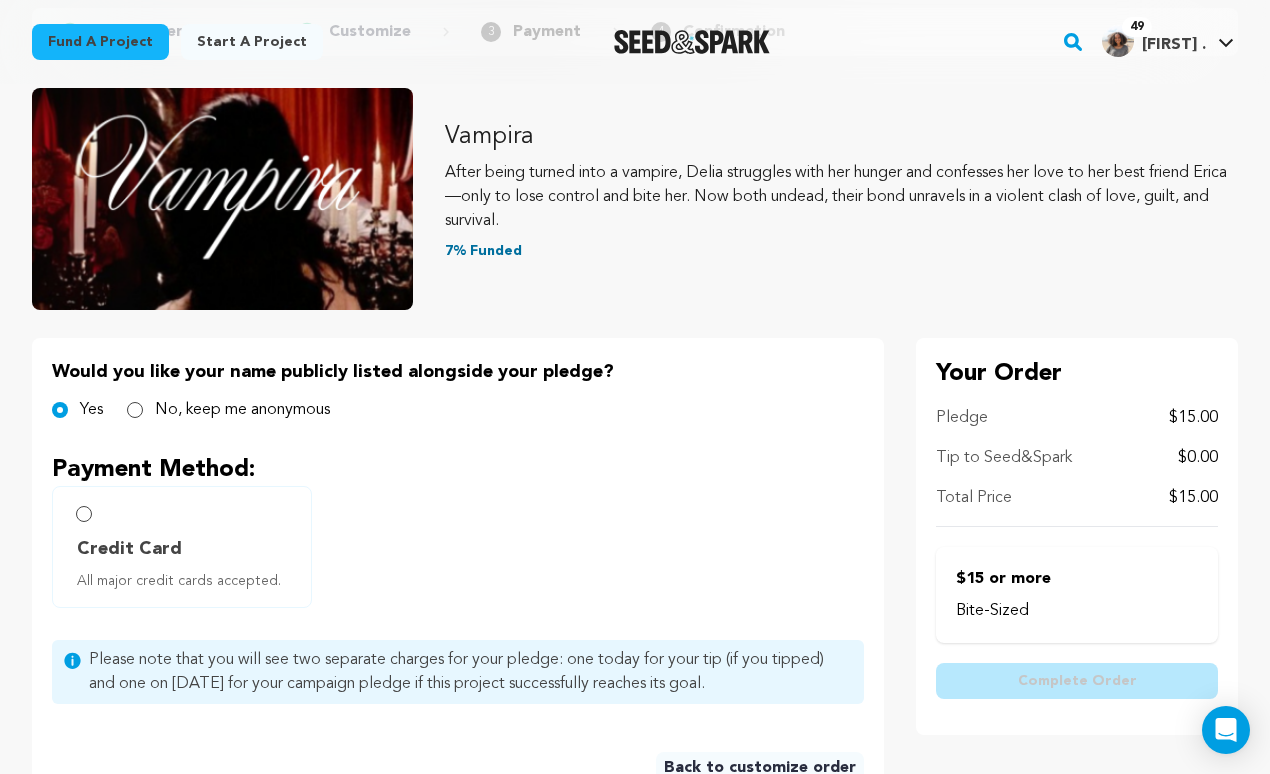 scroll, scrollTop: 319, scrollLeft: 0, axis: vertical 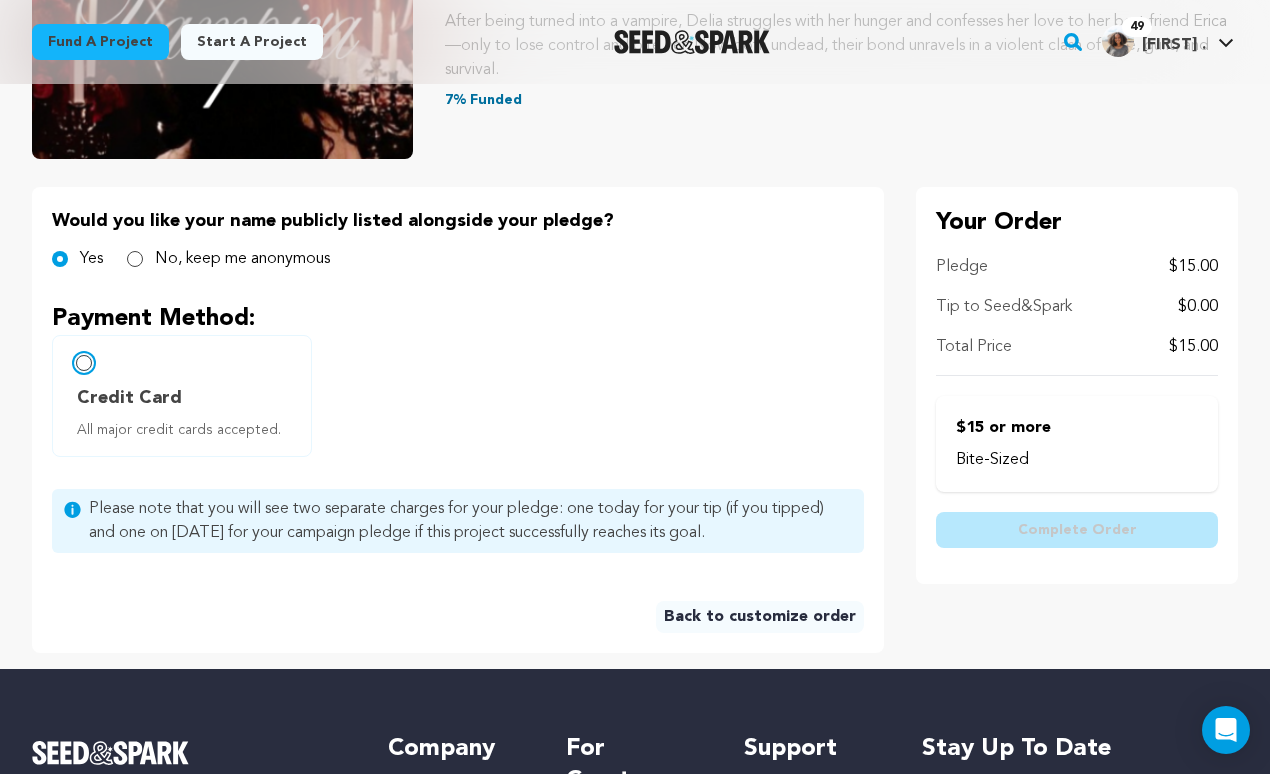 click on "Credit Card
All major credit cards accepted." at bounding box center (84, 363) 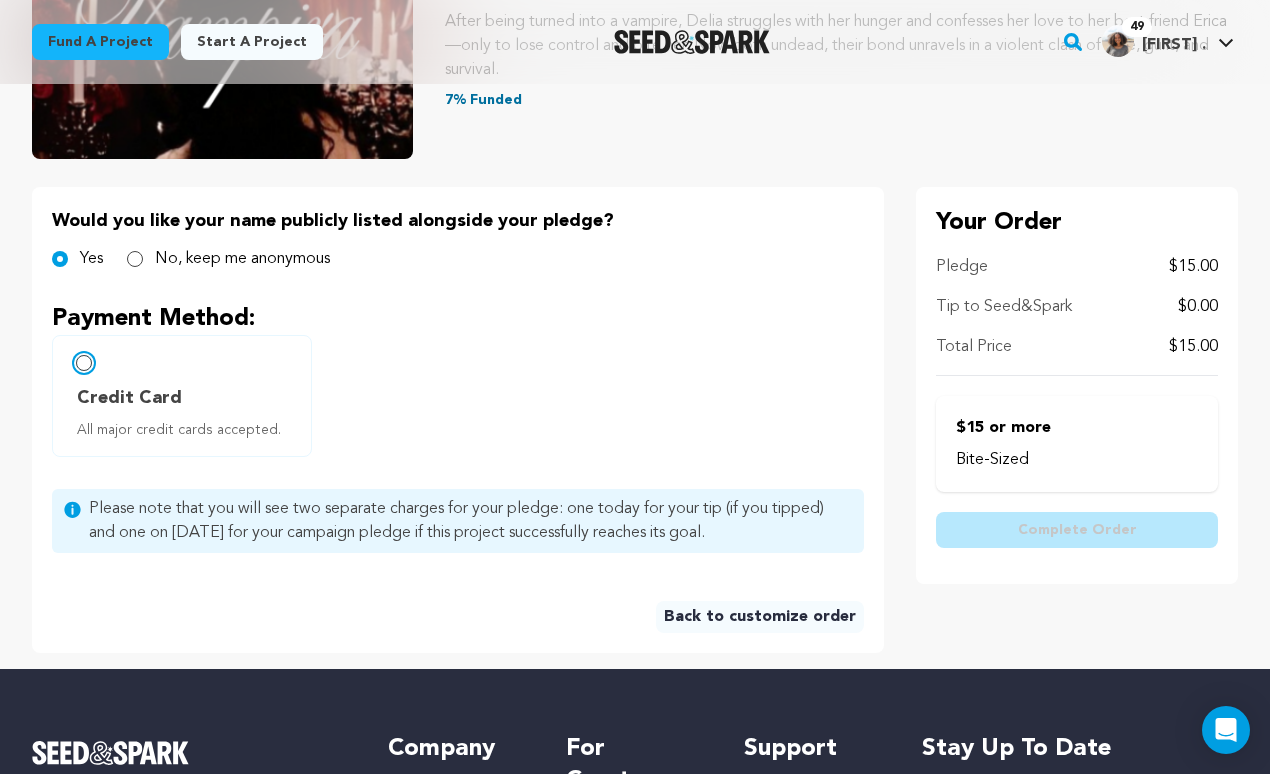 radio on "false" 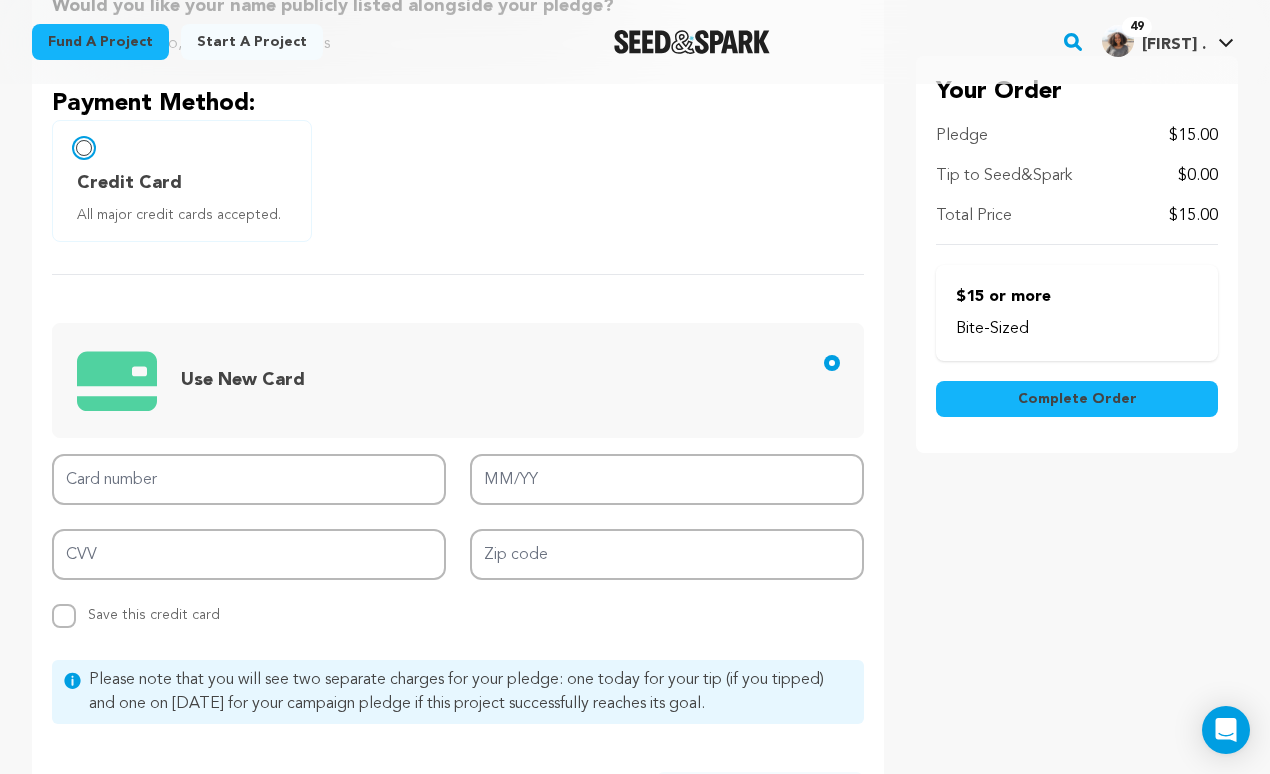 scroll, scrollTop: 694, scrollLeft: 0, axis: vertical 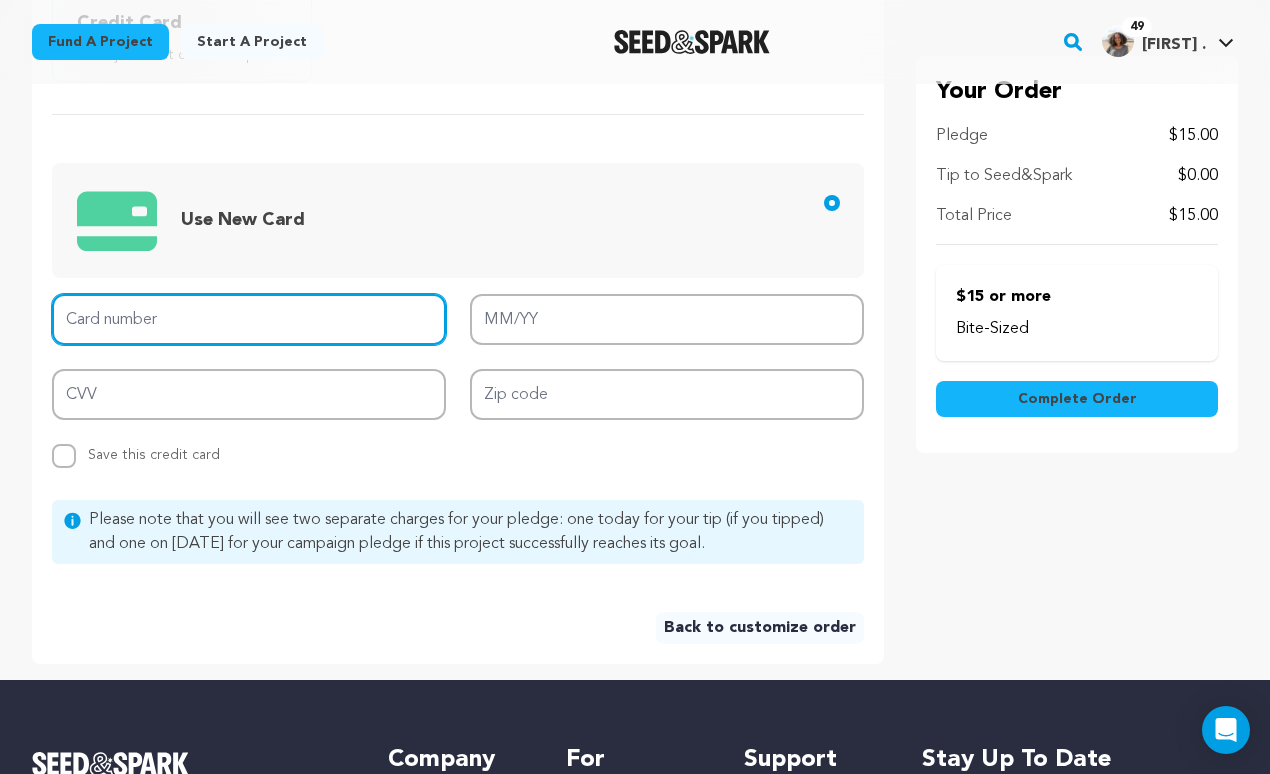 click on "Card number" at bounding box center (249, 319) 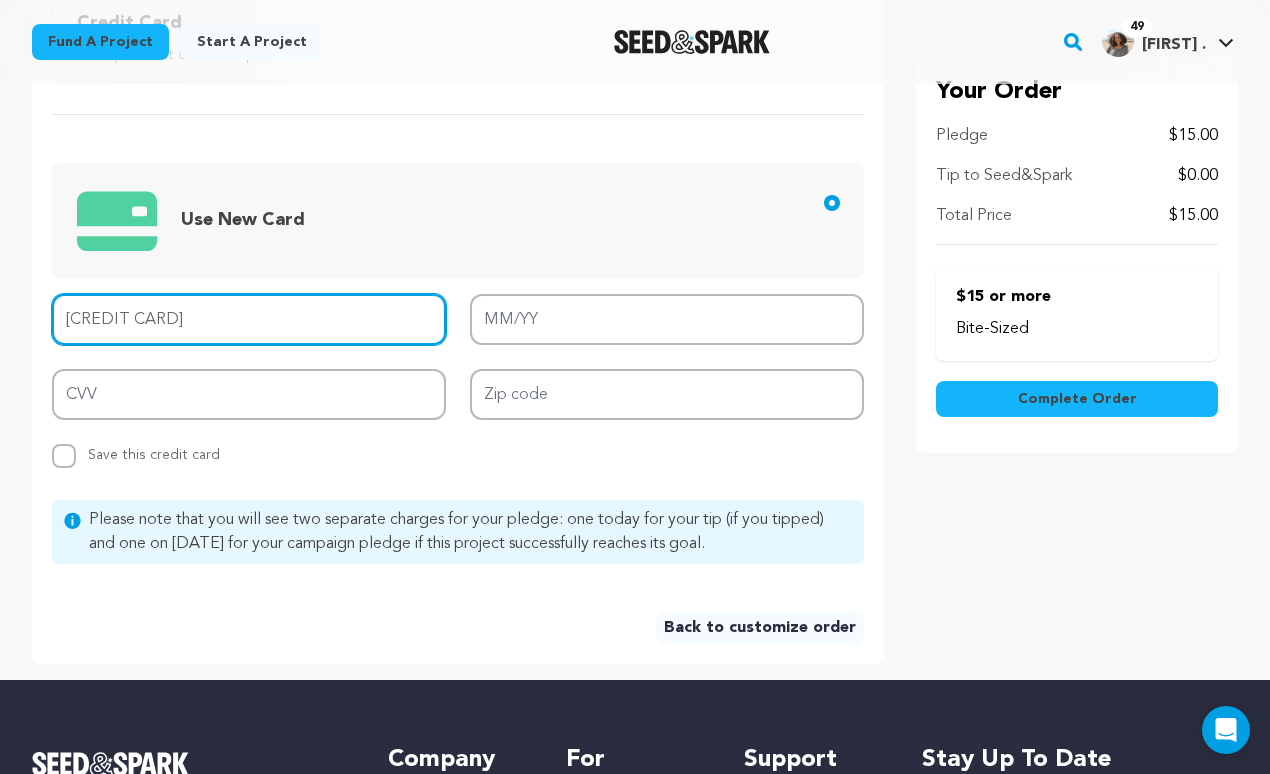 type on "[CREDIT CARD]" 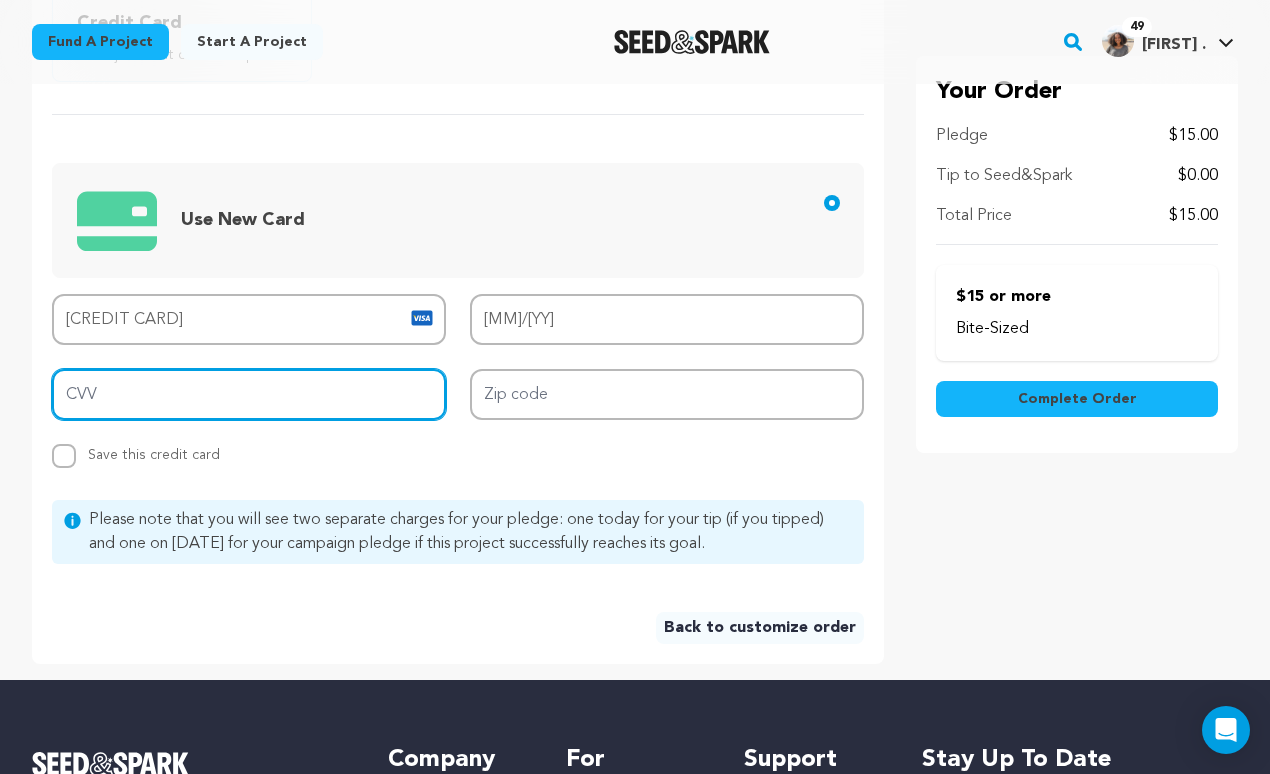 click on "CVV" at bounding box center [249, 394] 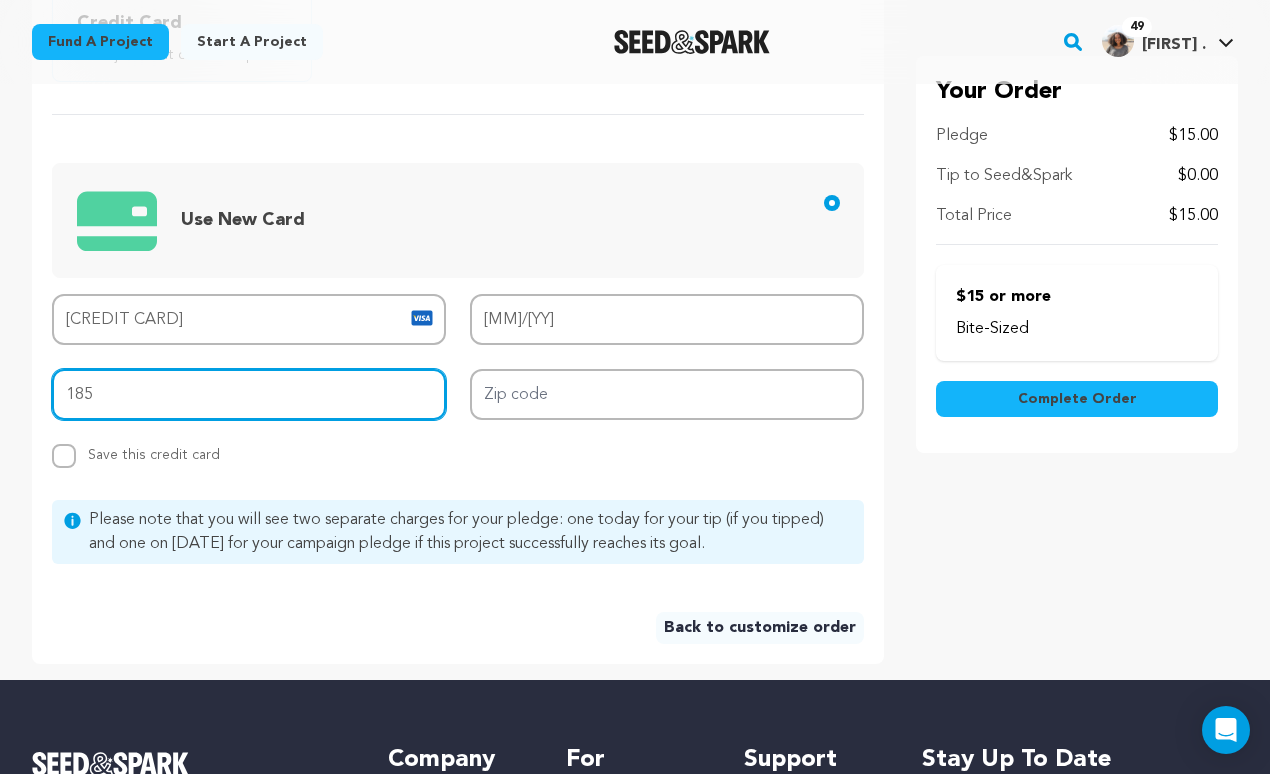 type on "185" 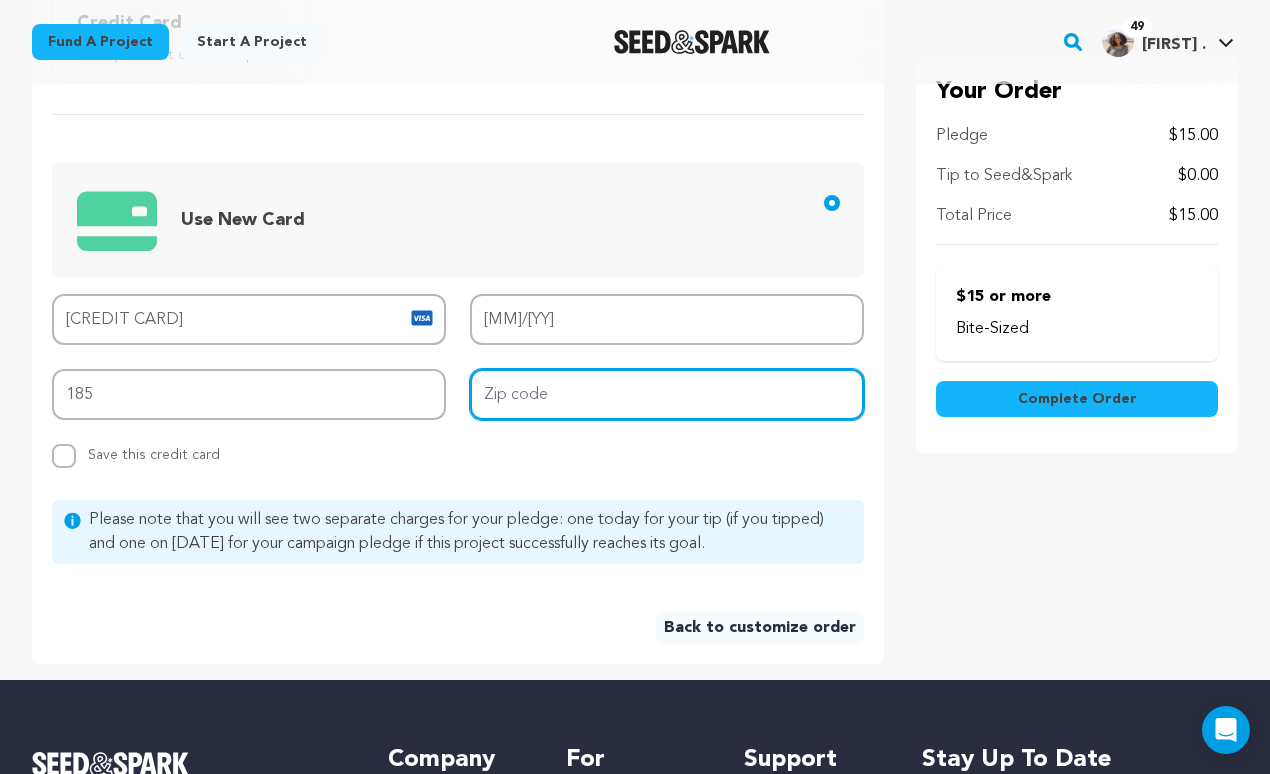 click on "Zip code" at bounding box center [667, 394] 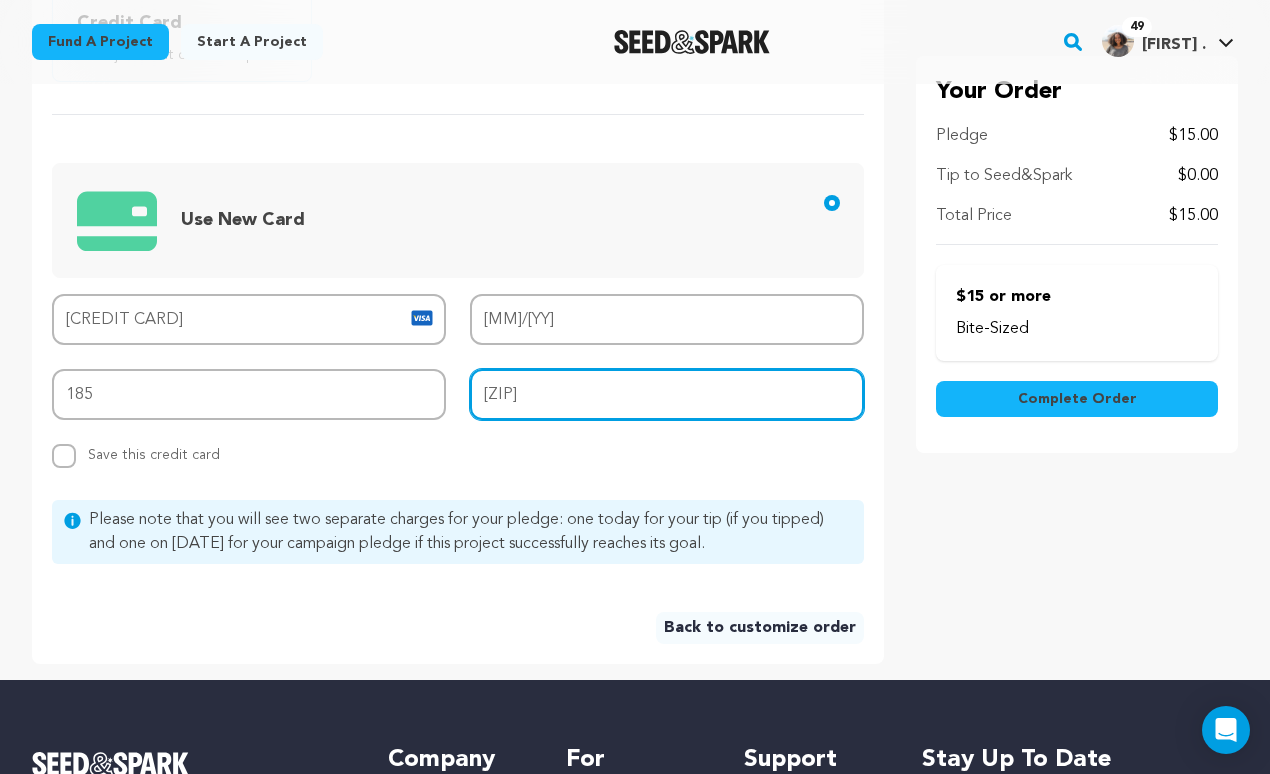 type on "[ZIP]" 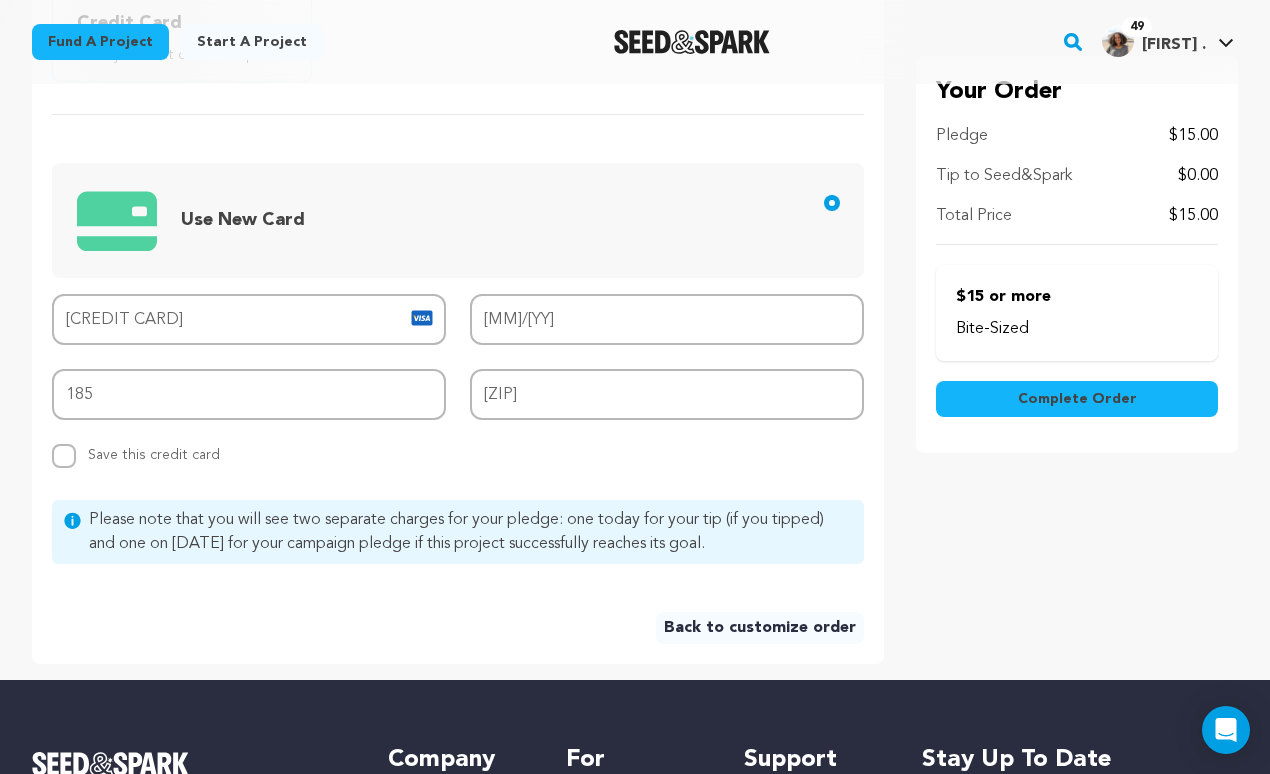 click on "Complete Order" at bounding box center [1077, 399] 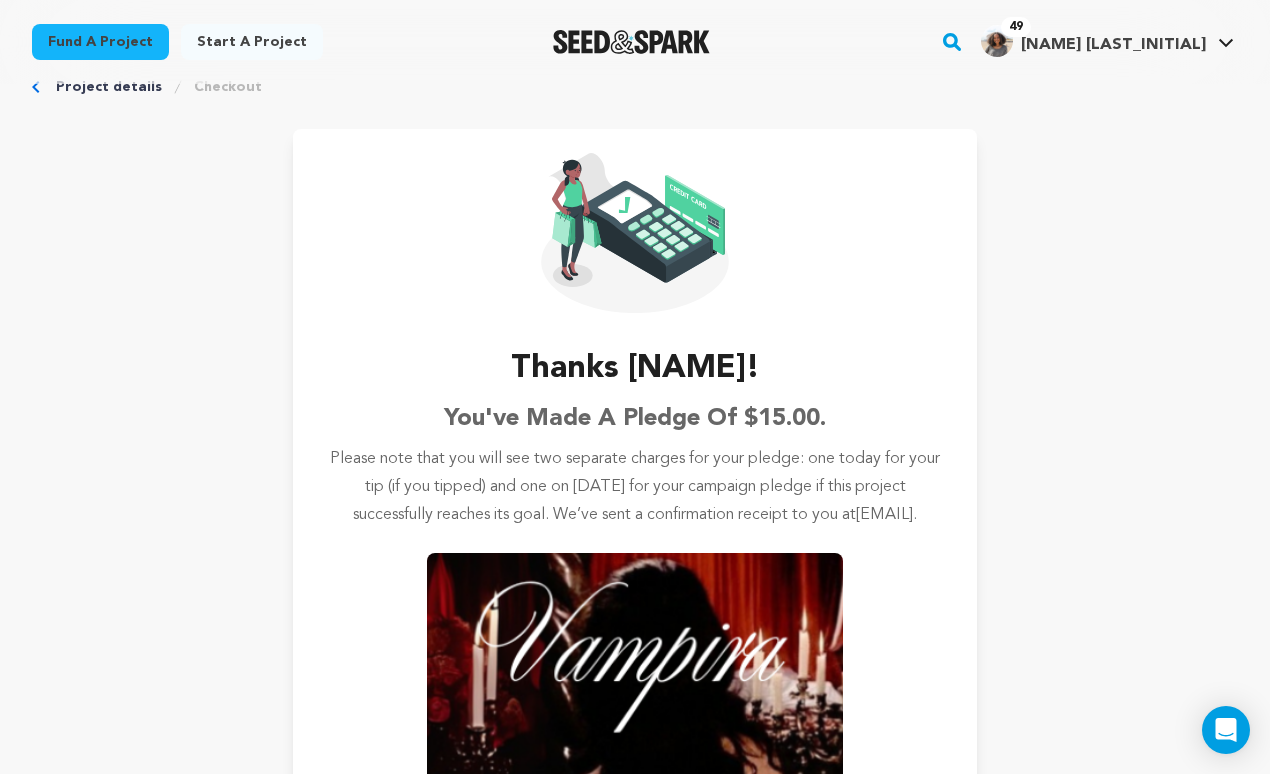 scroll, scrollTop: 0, scrollLeft: 0, axis: both 